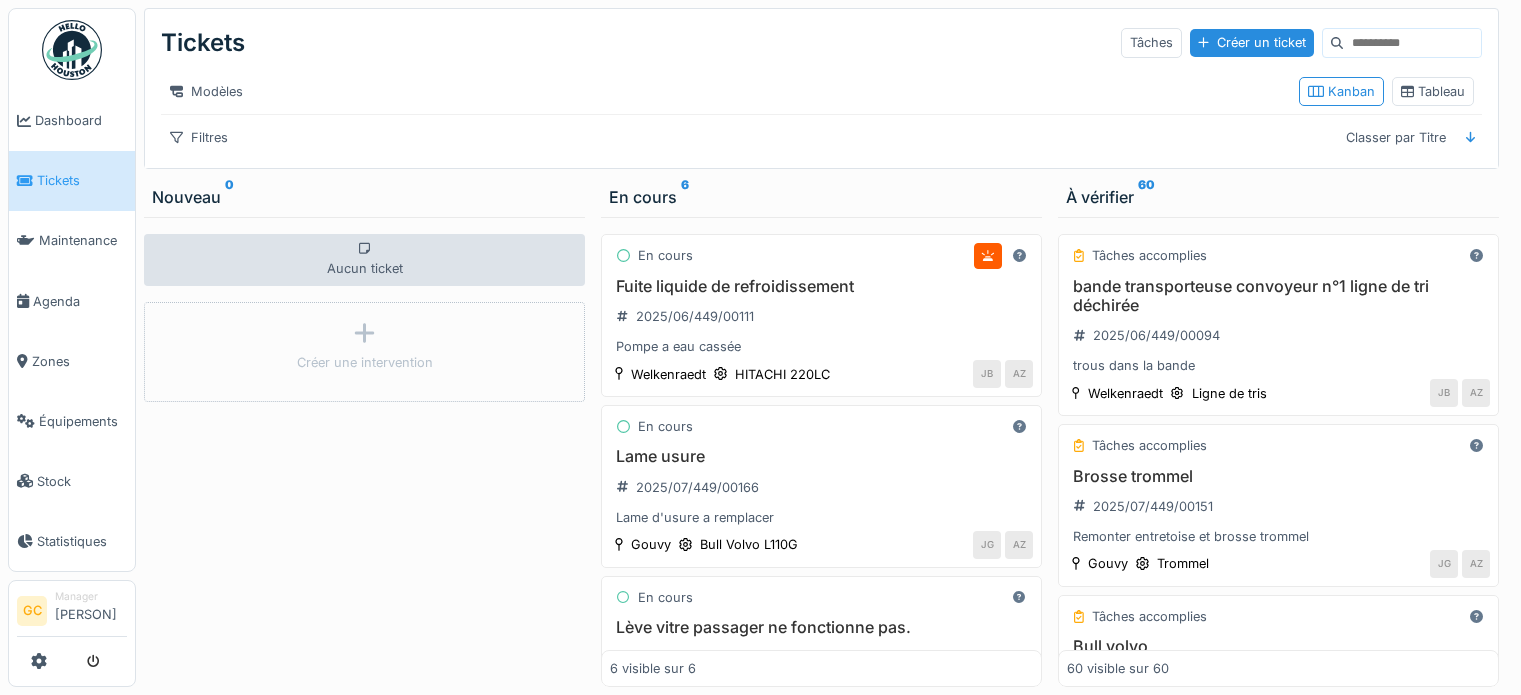 scroll, scrollTop: 0, scrollLeft: 0, axis: both 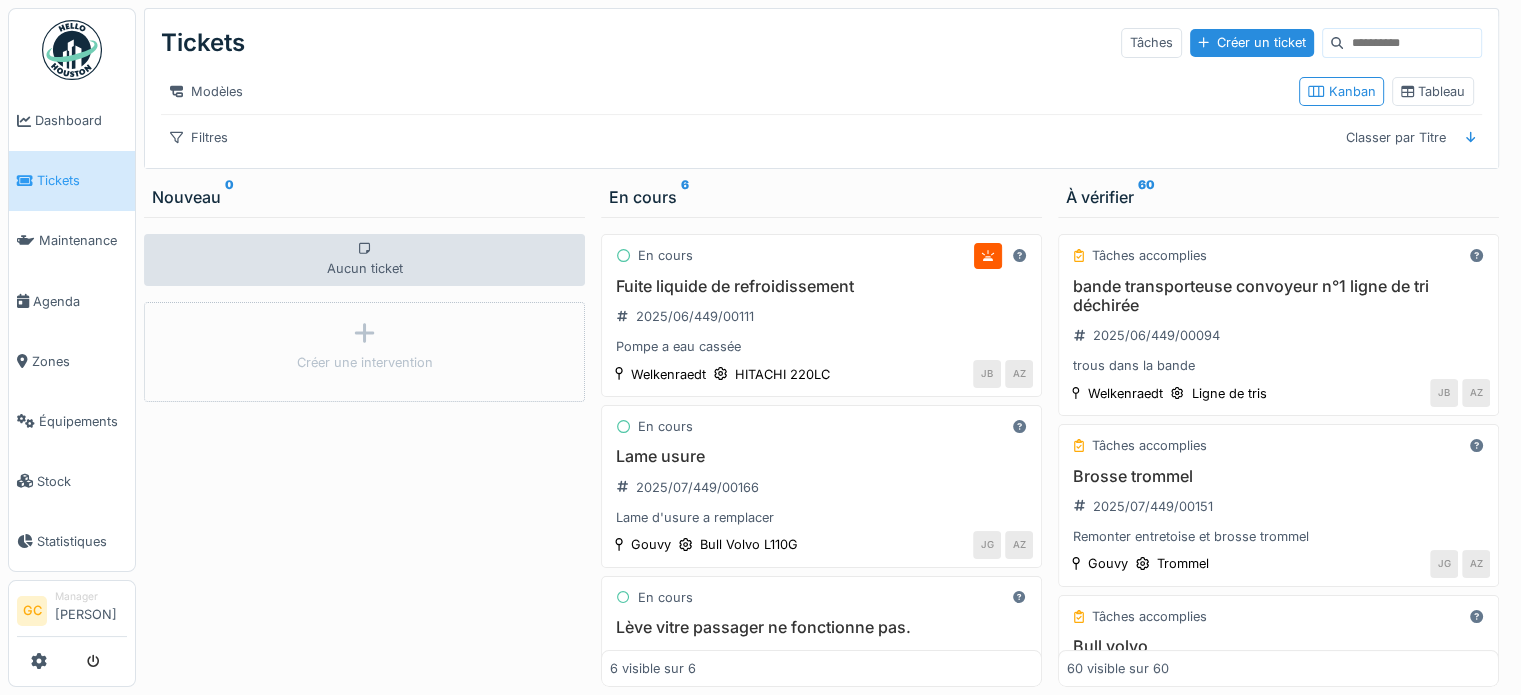click at bounding box center [1412, 43] 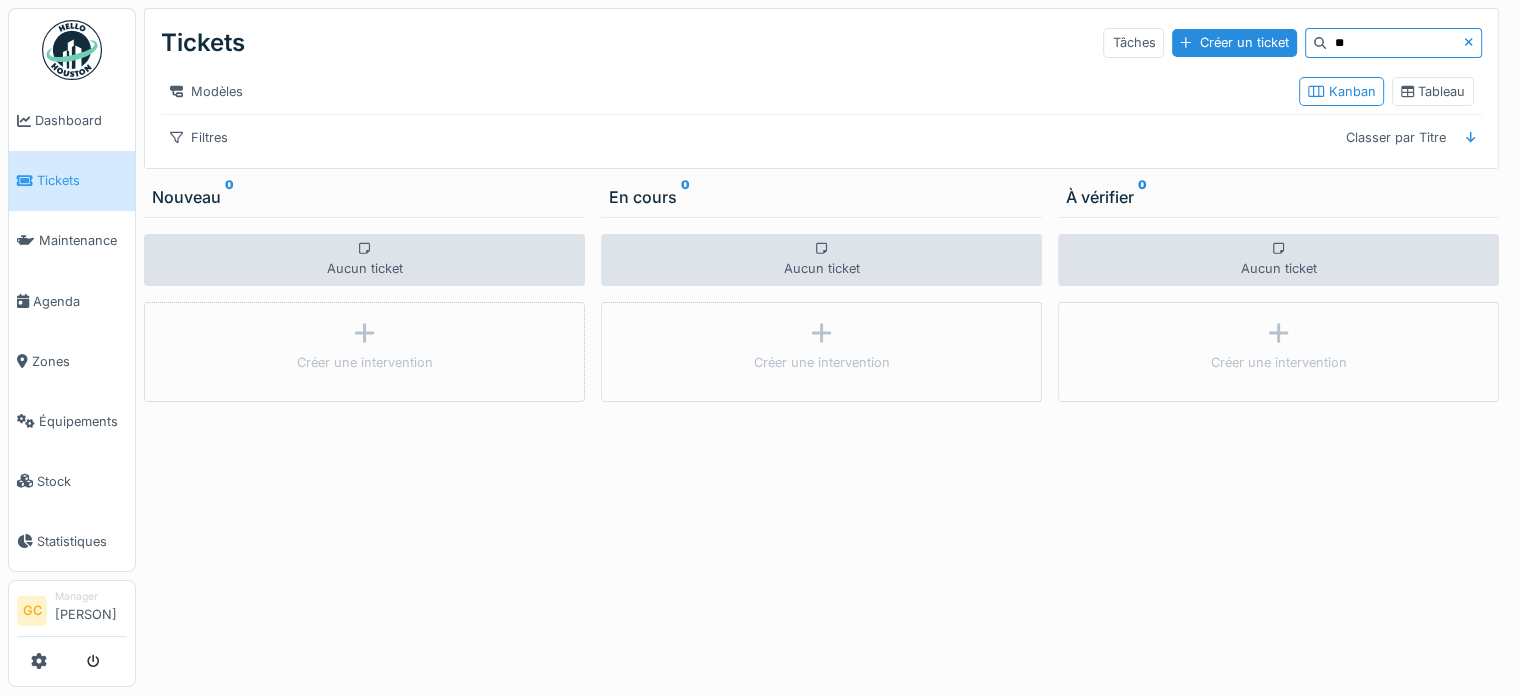 type on "*" 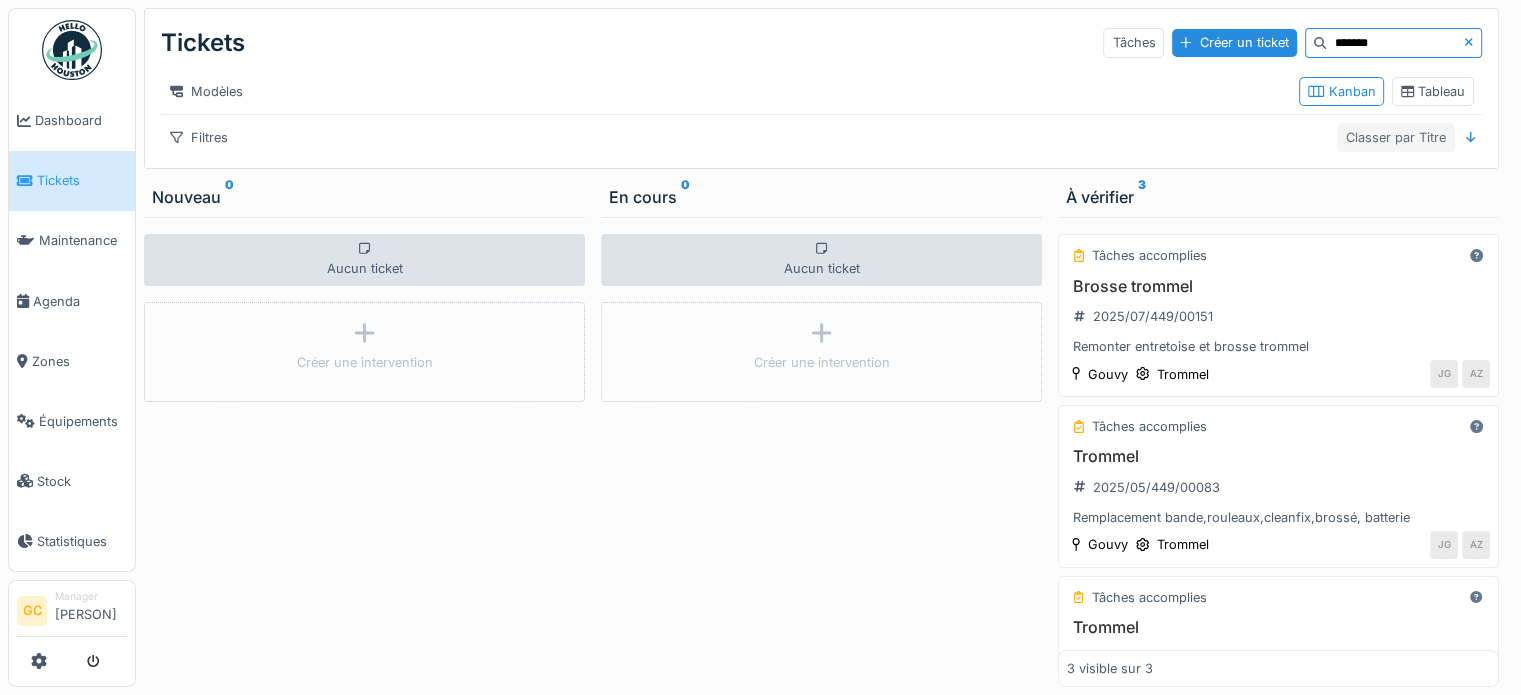 scroll, scrollTop: 0, scrollLeft: 0, axis: both 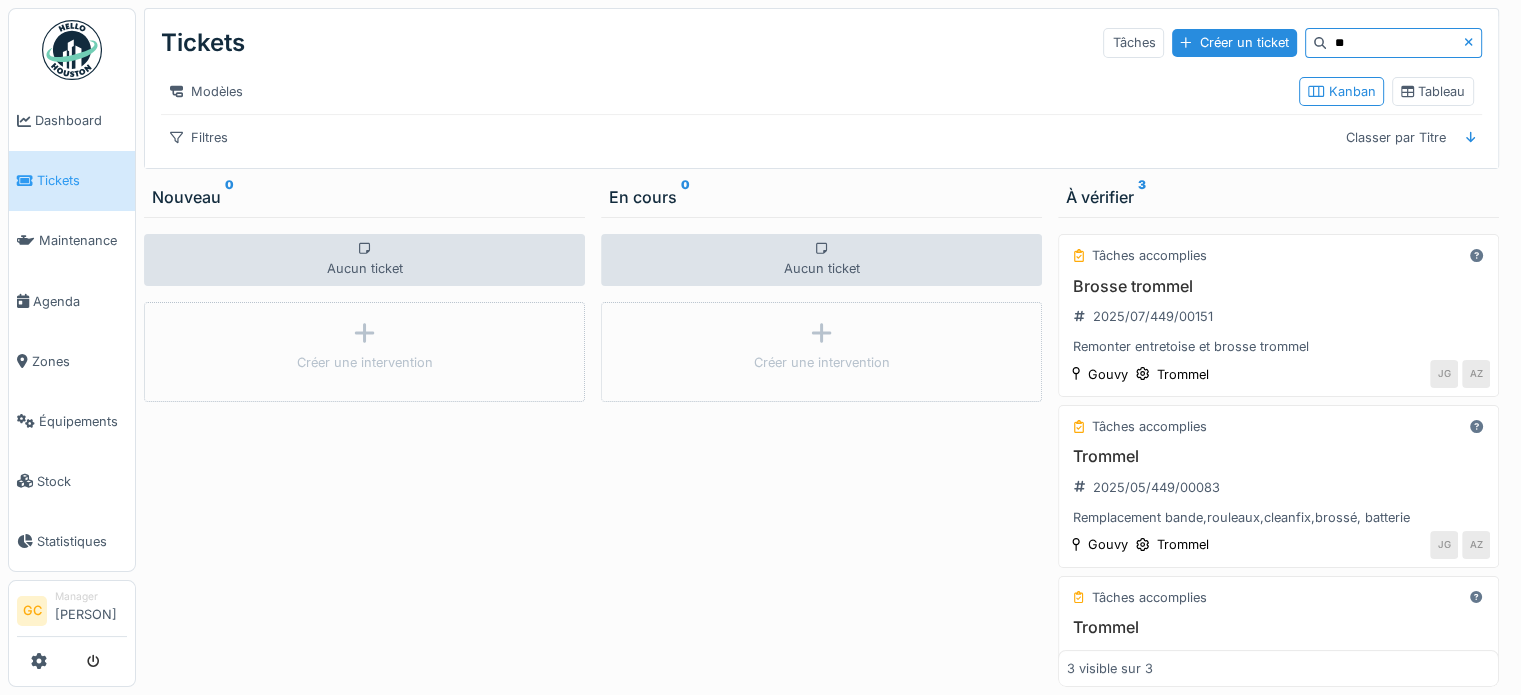 type on "*" 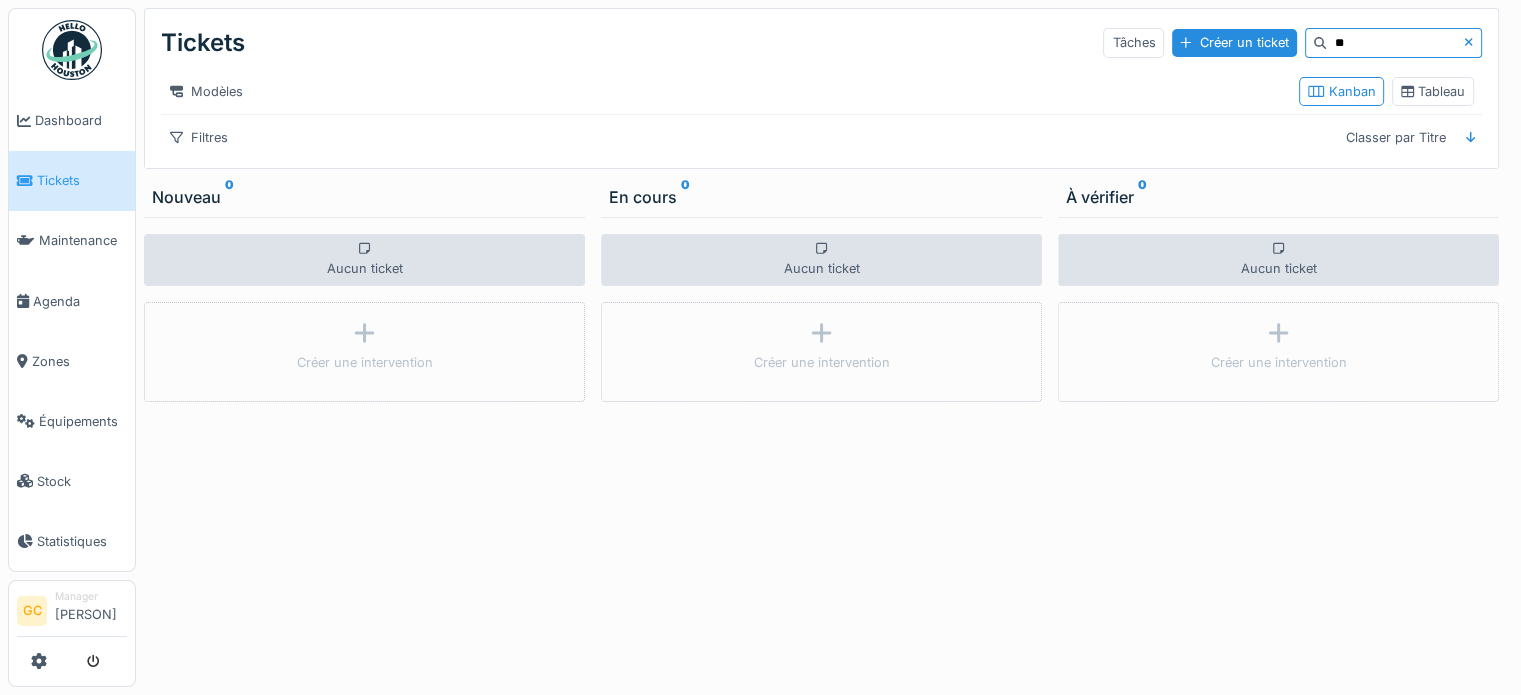 type on "*" 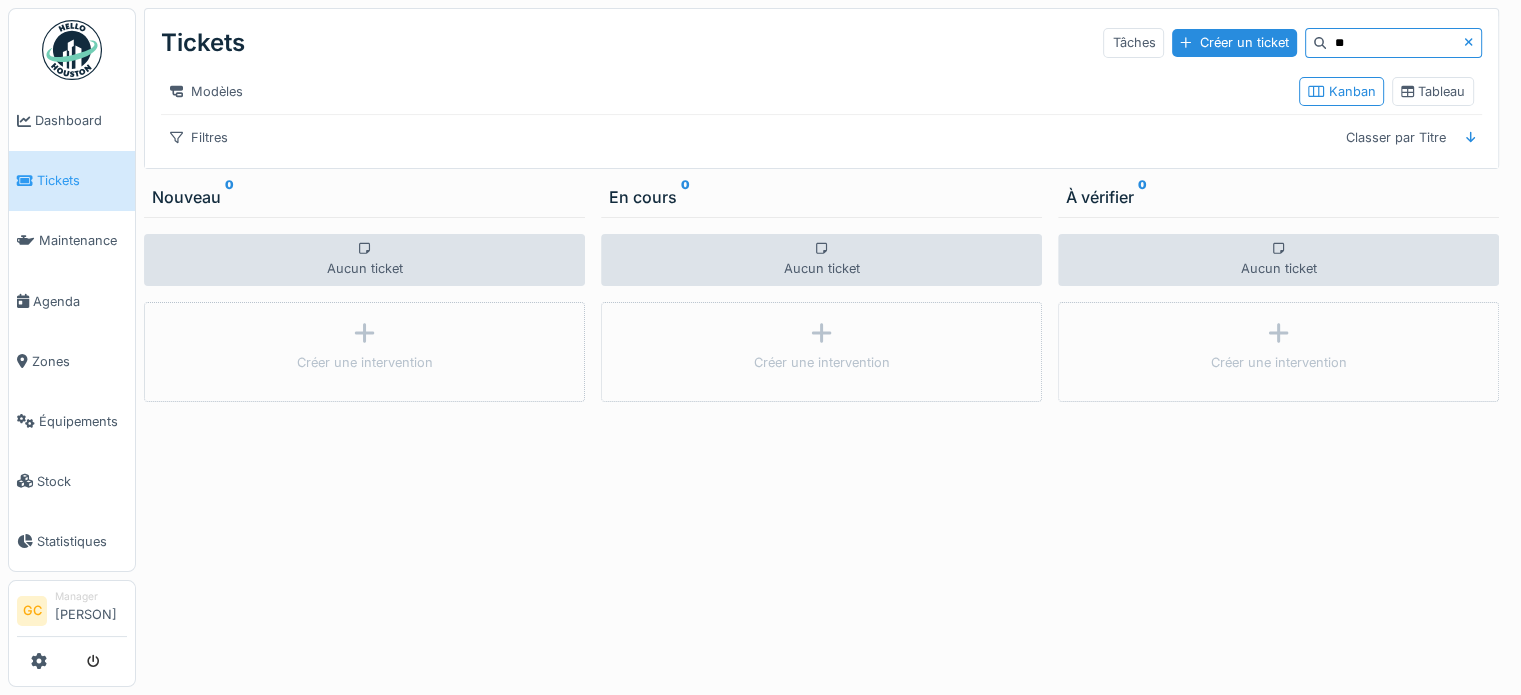 type on "*" 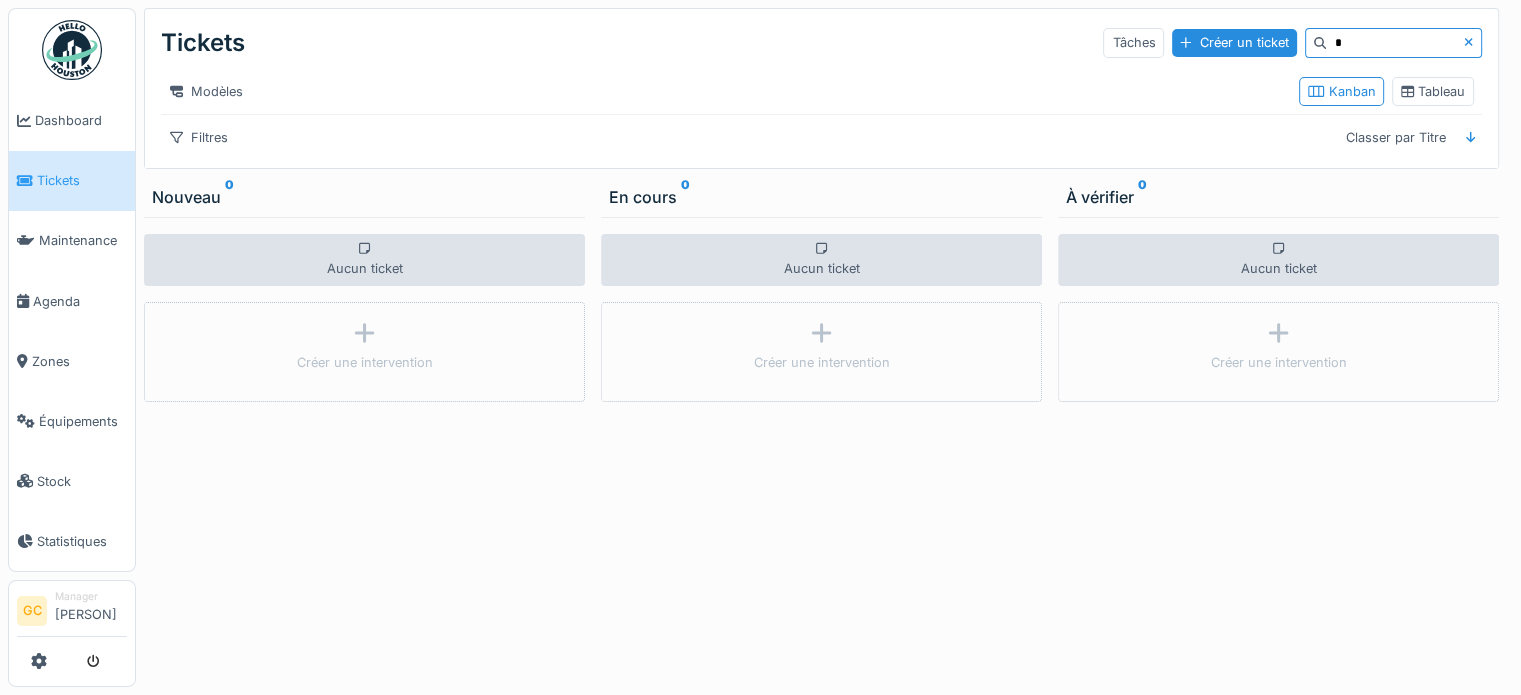 type 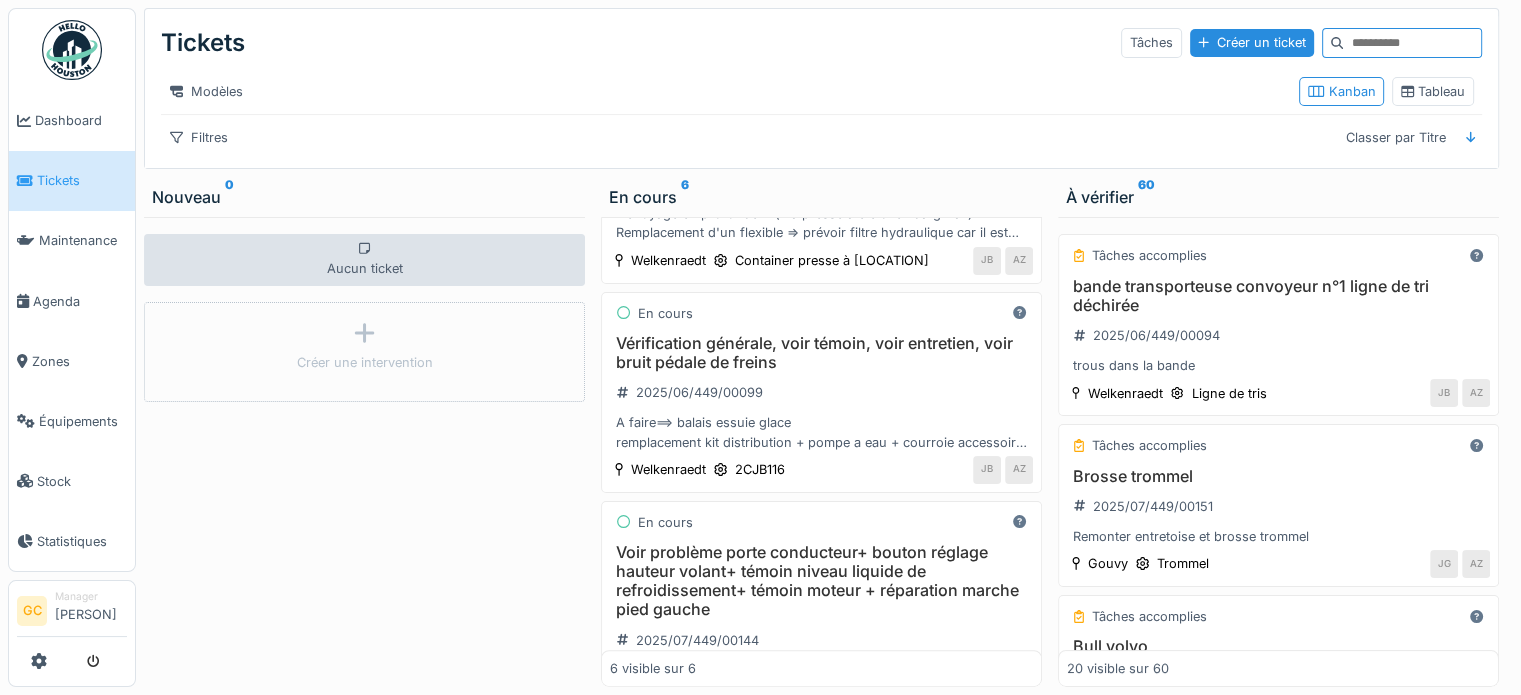 scroll, scrollTop: 703, scrollLeft: 0, axis: vertical 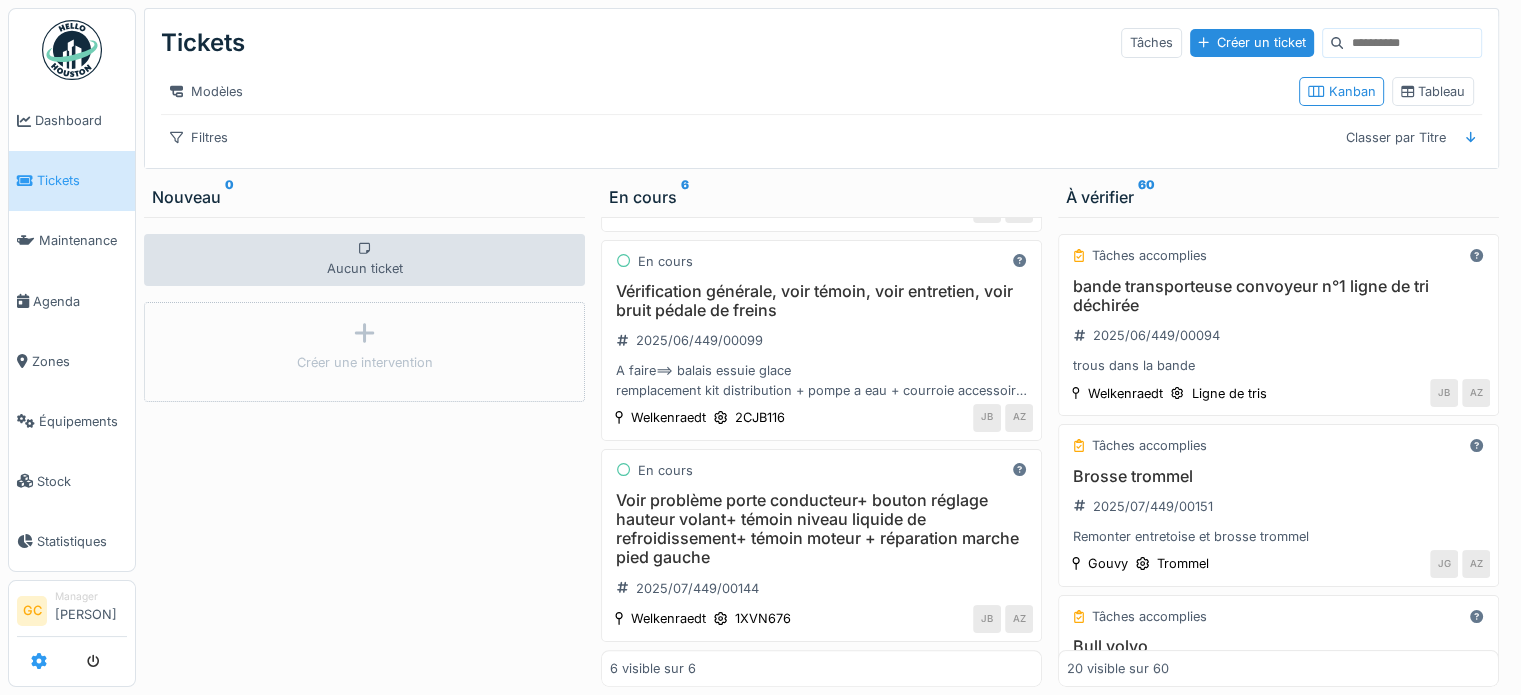 click at bounding box center [39, 661] 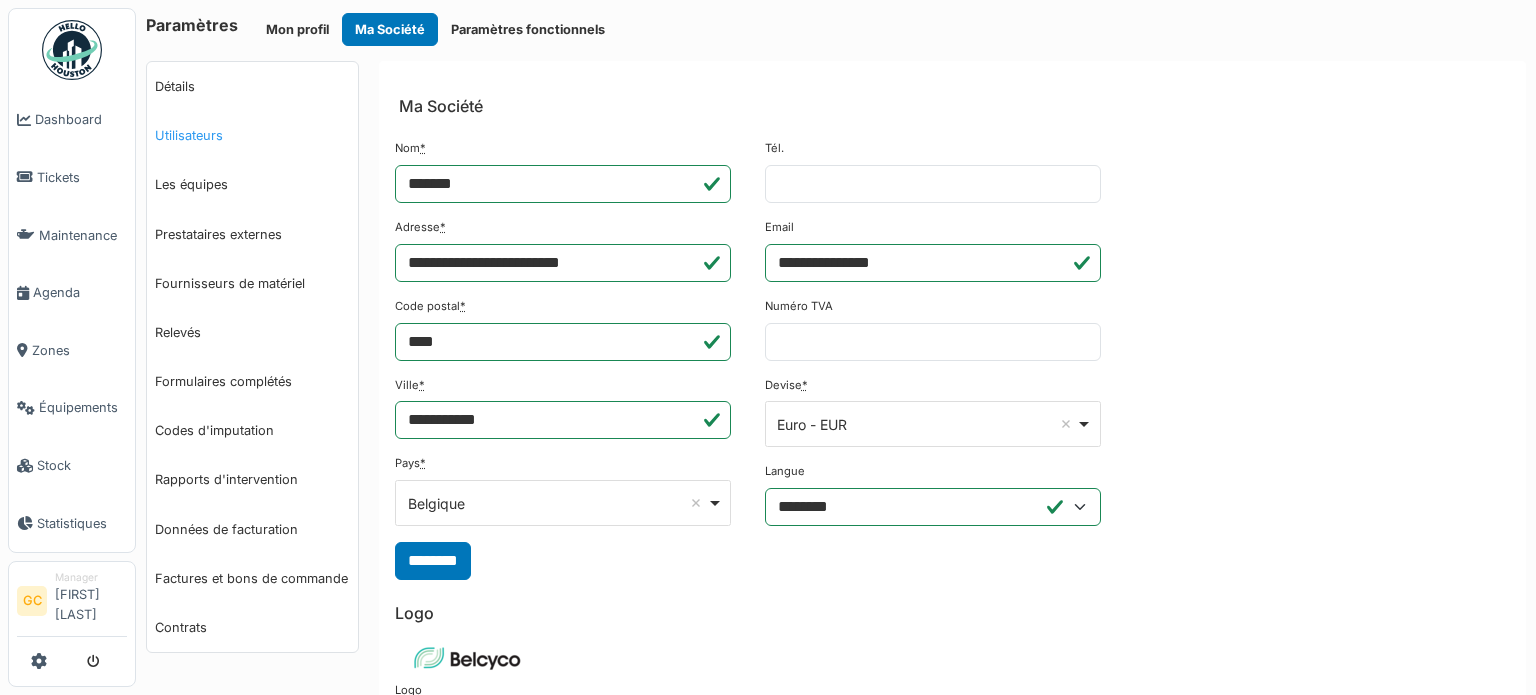 scroll, scrollTop: 0, scrollLeft: 0, axis: both 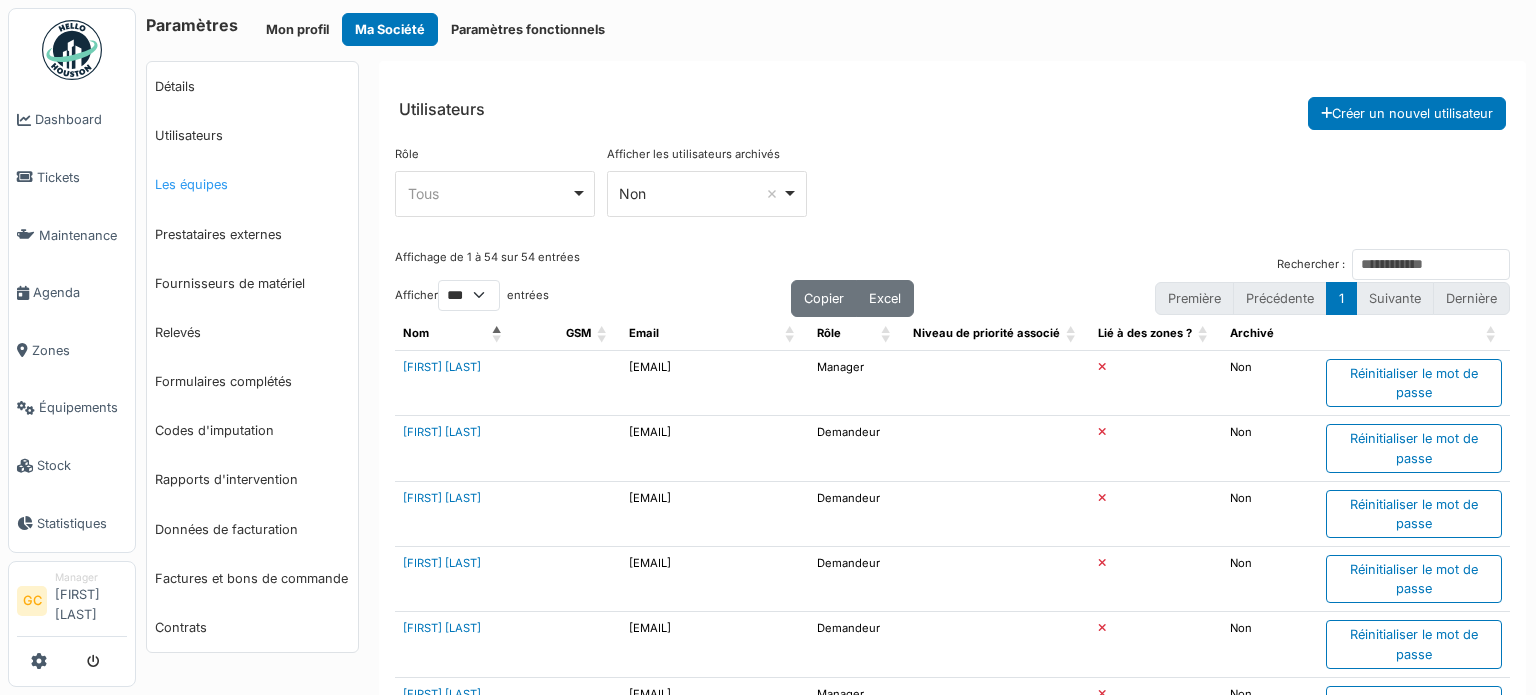 click on "Les équipes" at bounding box center [252, 184] 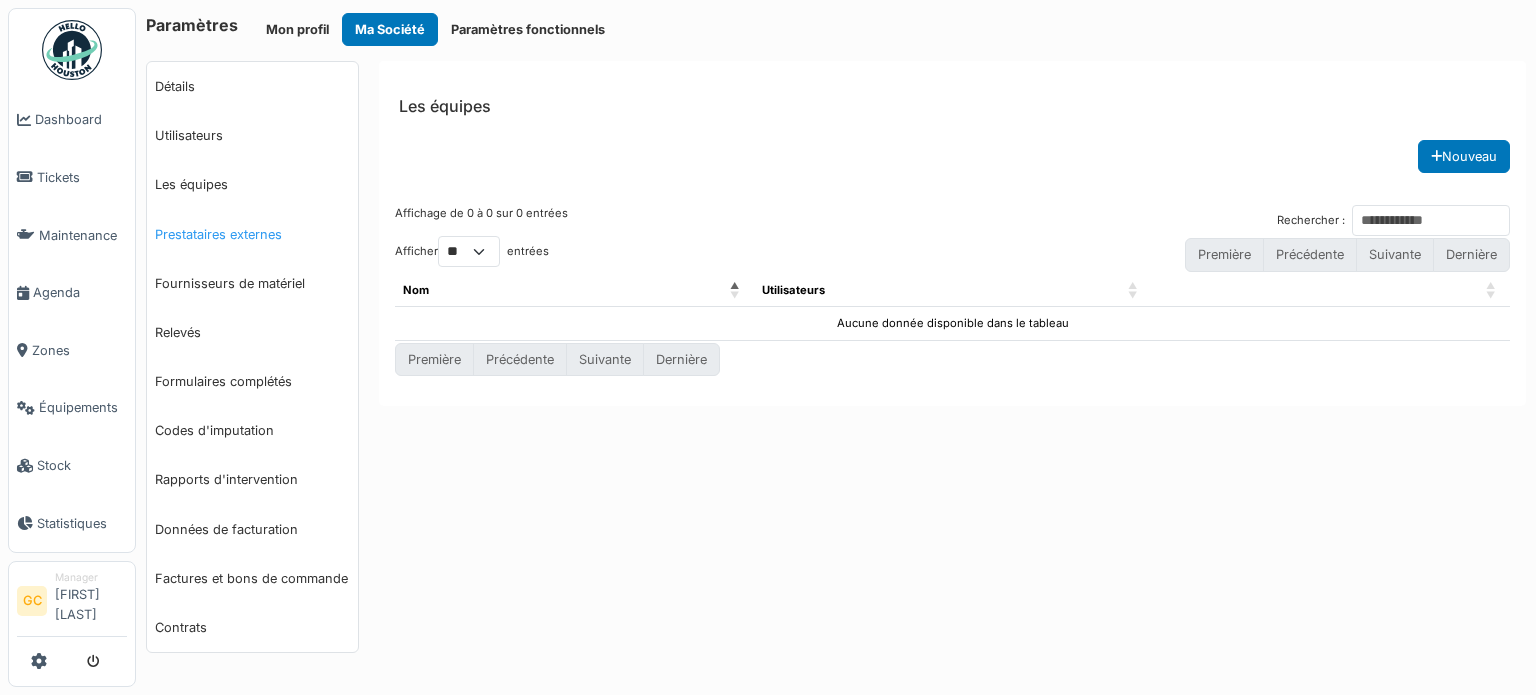 click on "Prestataires externes" at bounding box center [252, 234] 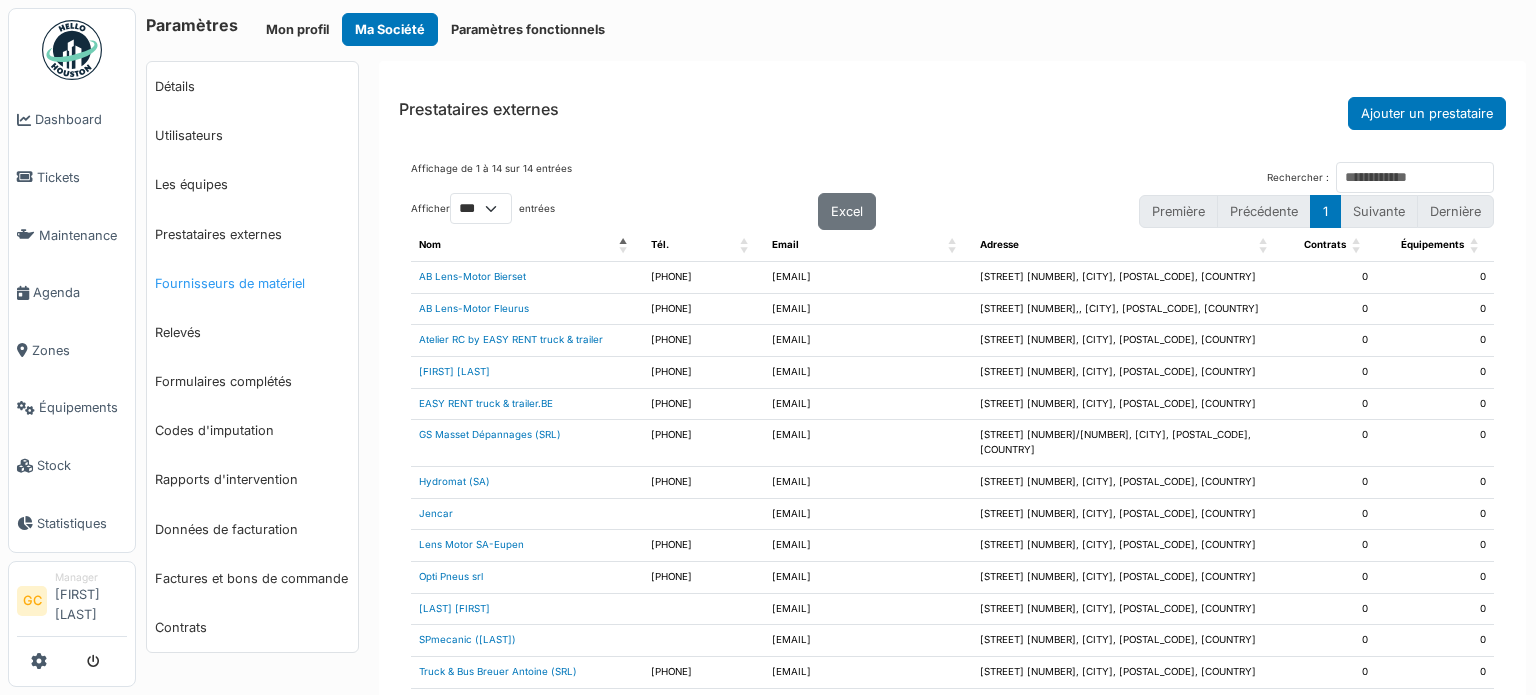 click on "Fournisseurs de matériel" at bounding box center [252, 283] 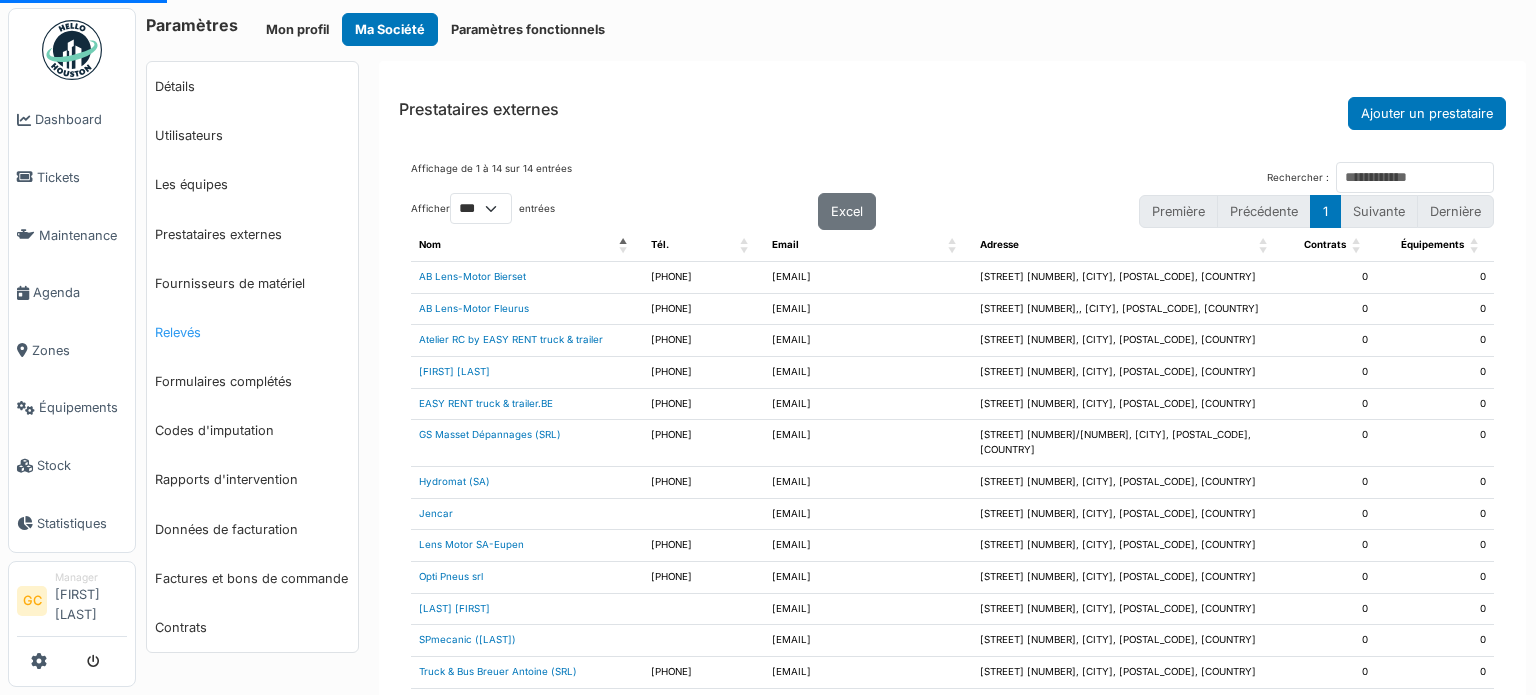 click on "Relevés" at bounding box center [252, 332] 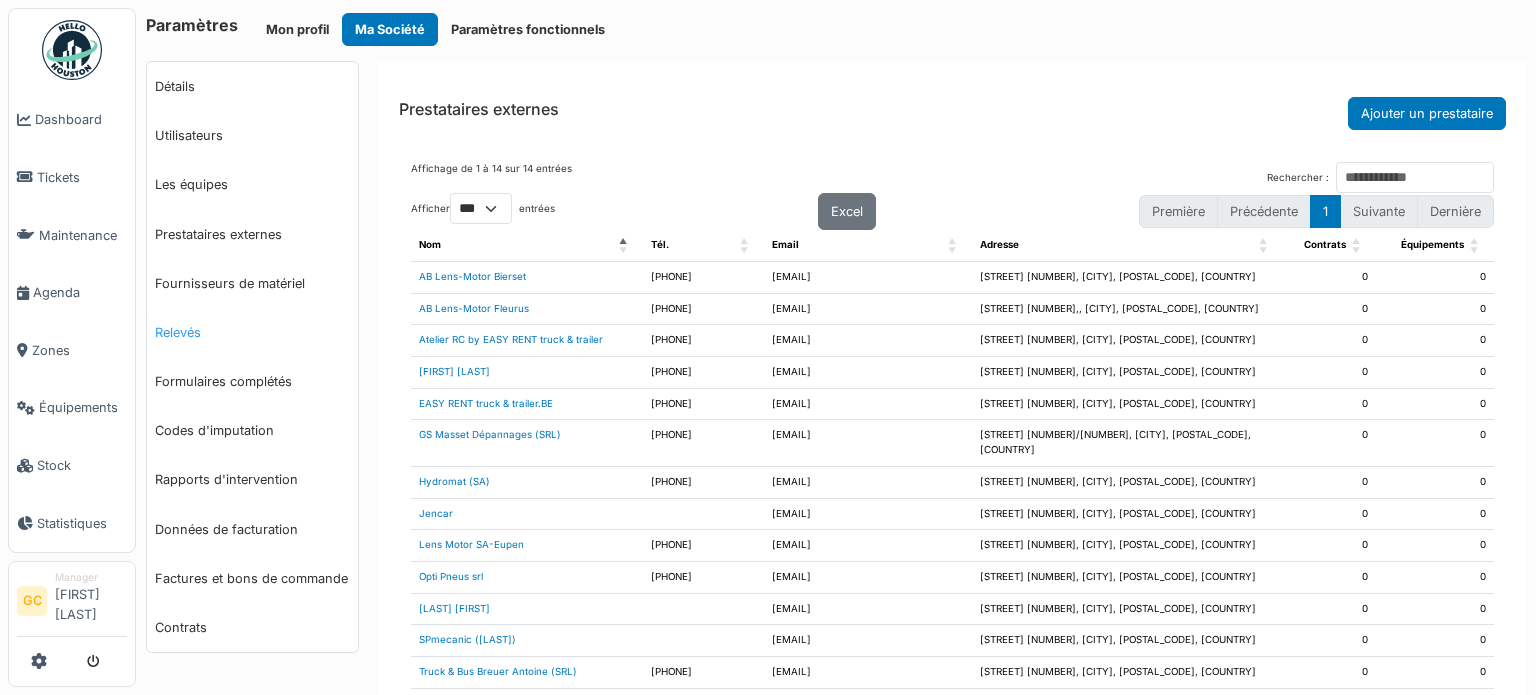 select on "***" 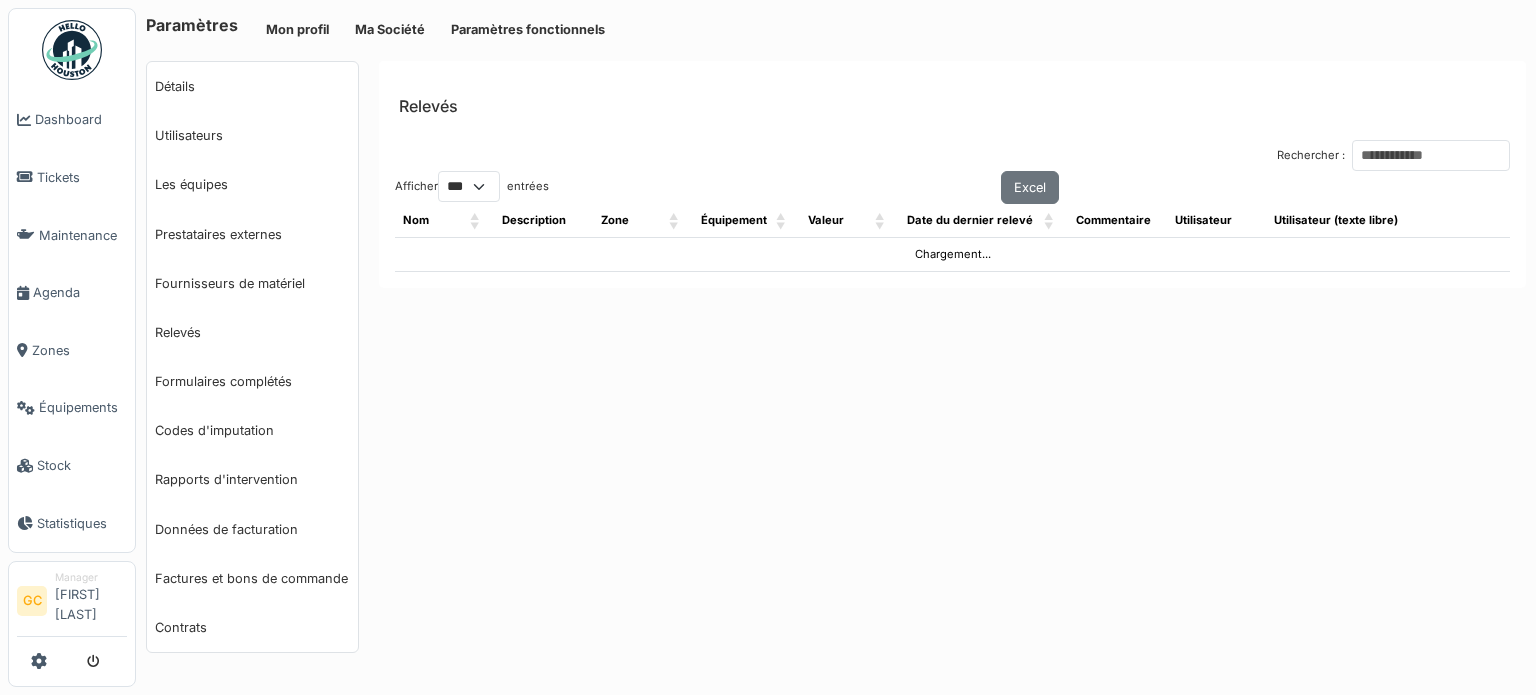 click on "Relevés" at bounding box center [252, 332] 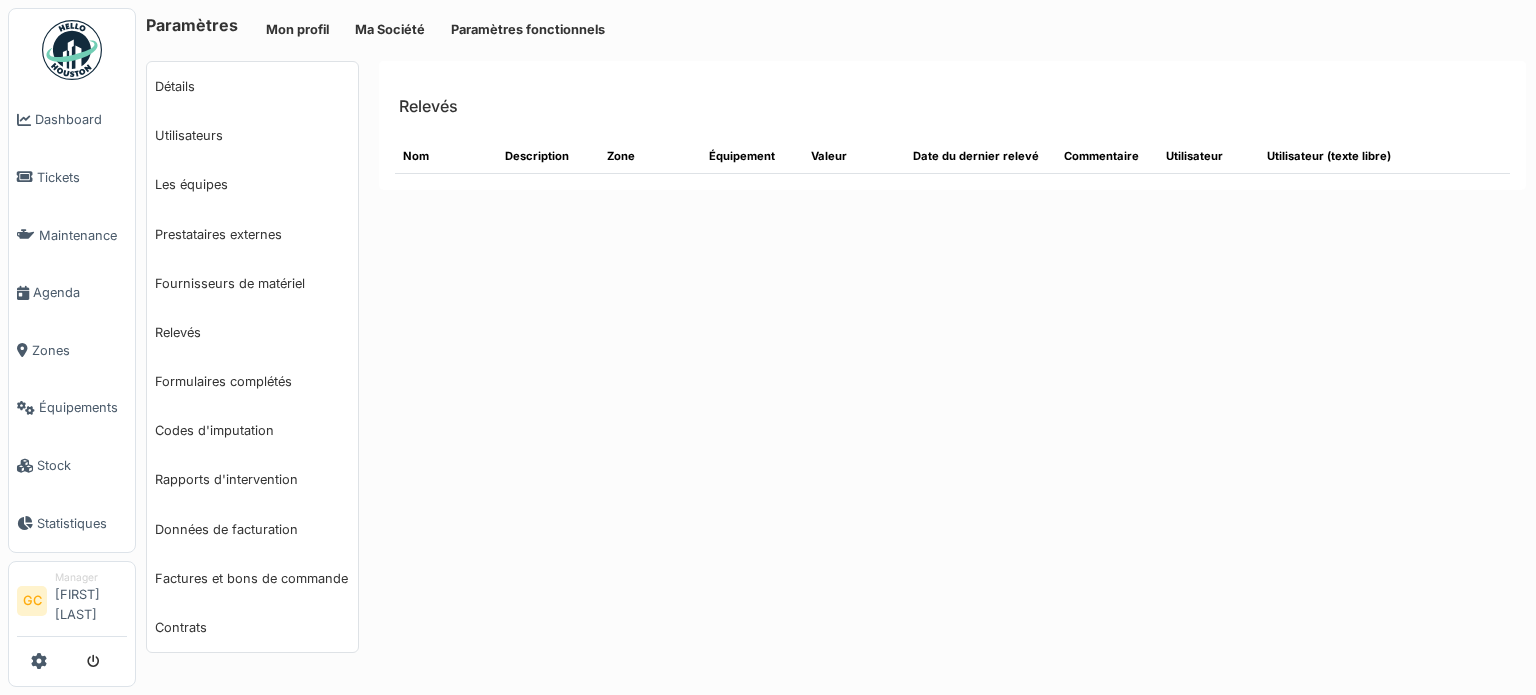 select on "***" 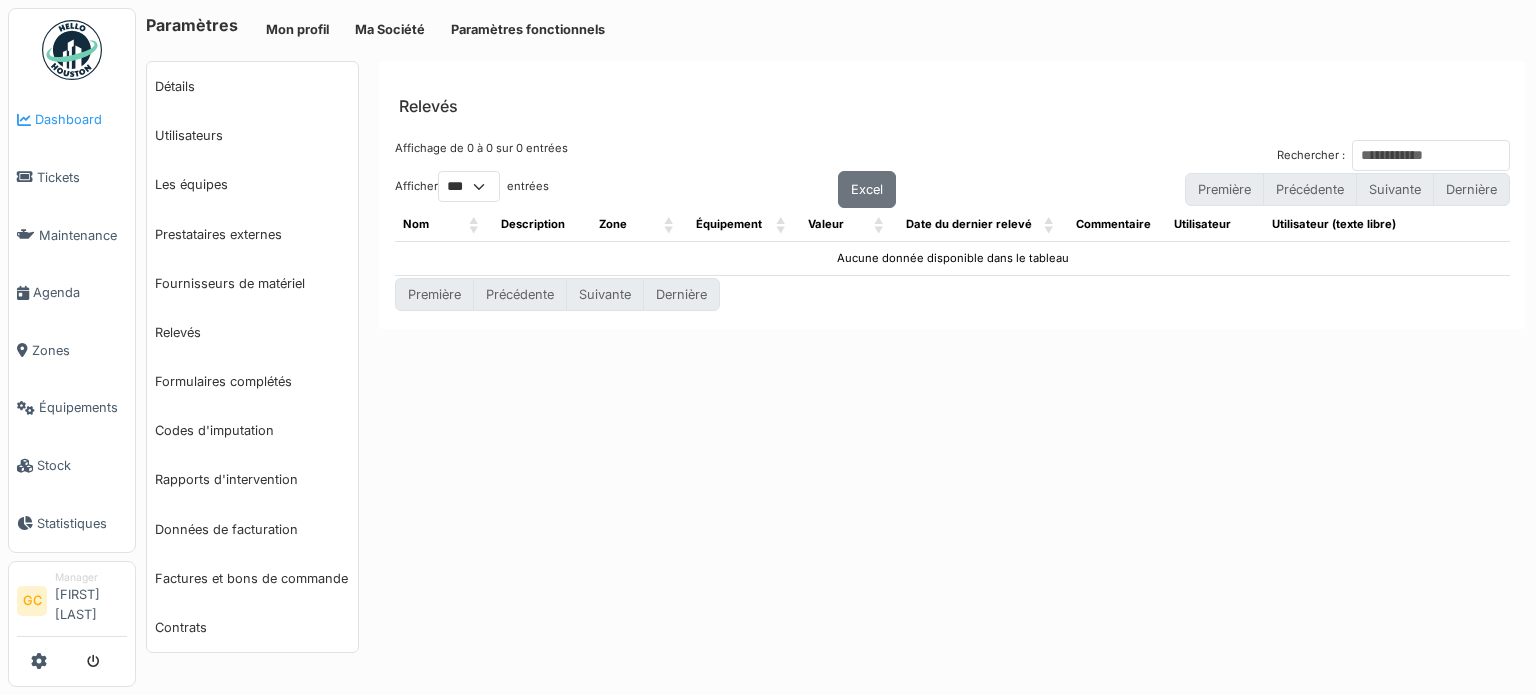 click on "Dashboard" at bounding box center [81, 119] 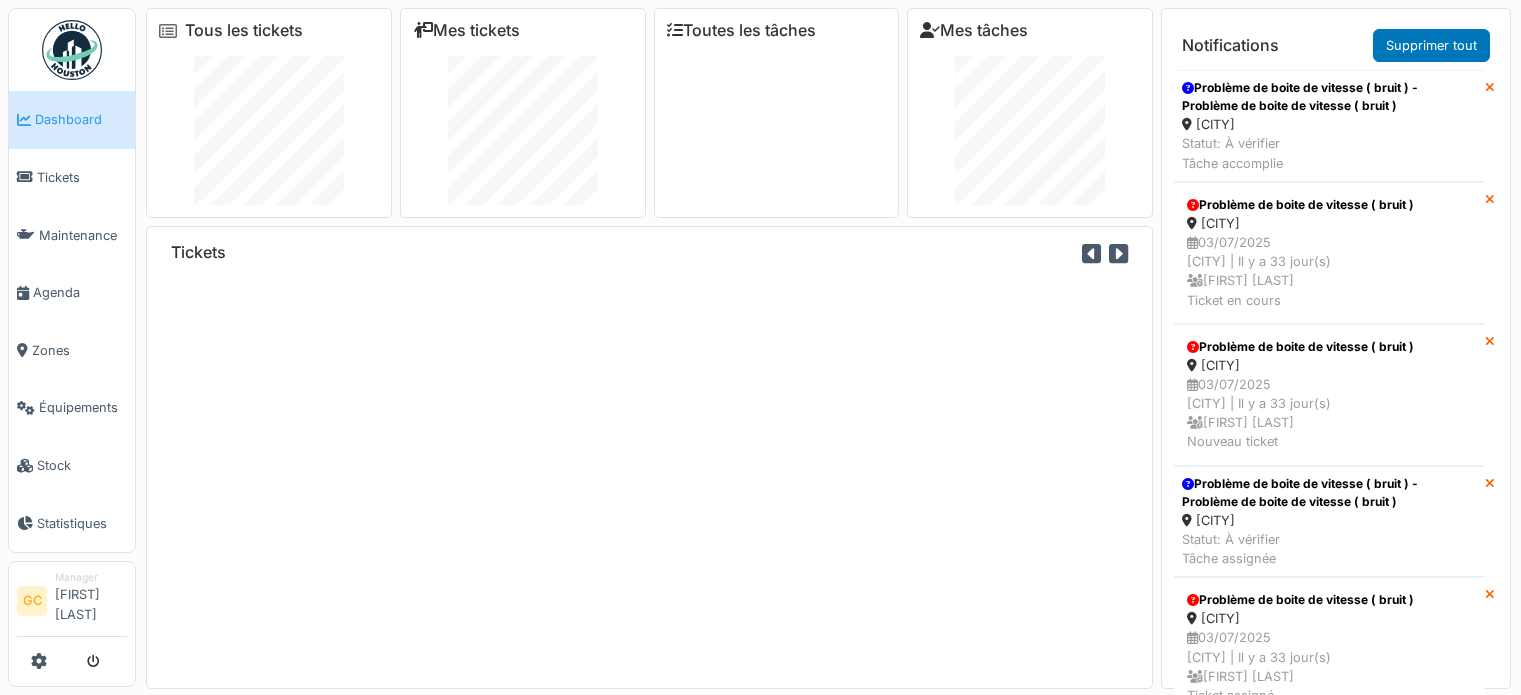scroll, scrollTop: 0, scrollLeft: 0, axis: both 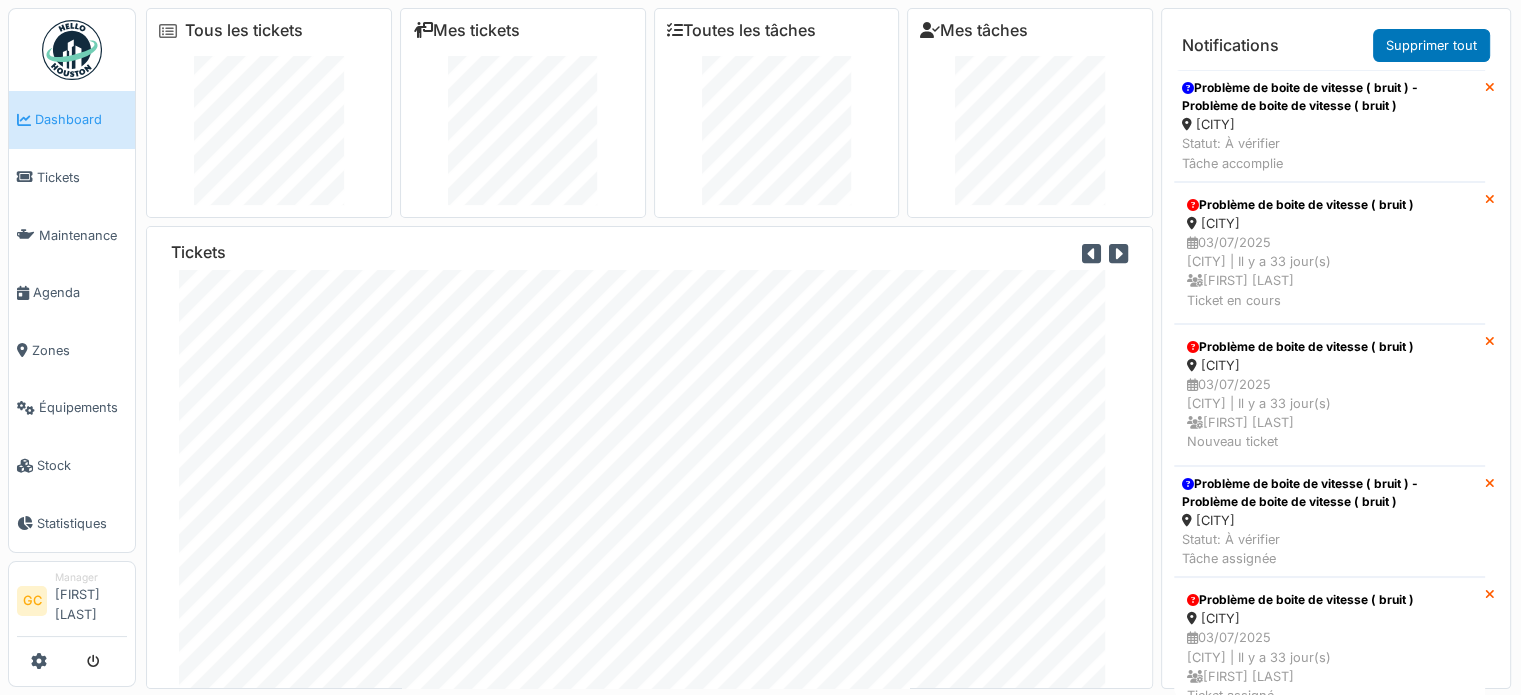 click at bounding box center (168, 31) 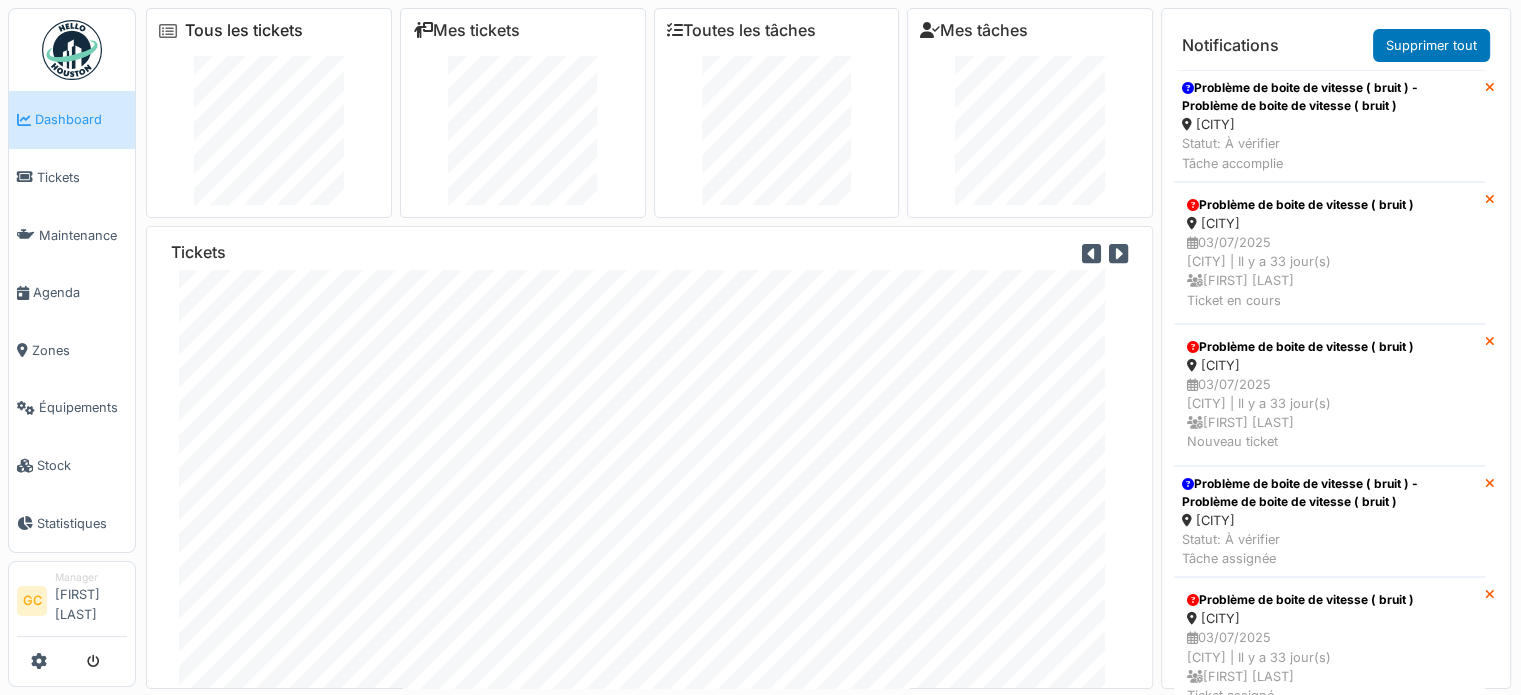 click on "Tous les tickets" at bounding box center [244, 30] 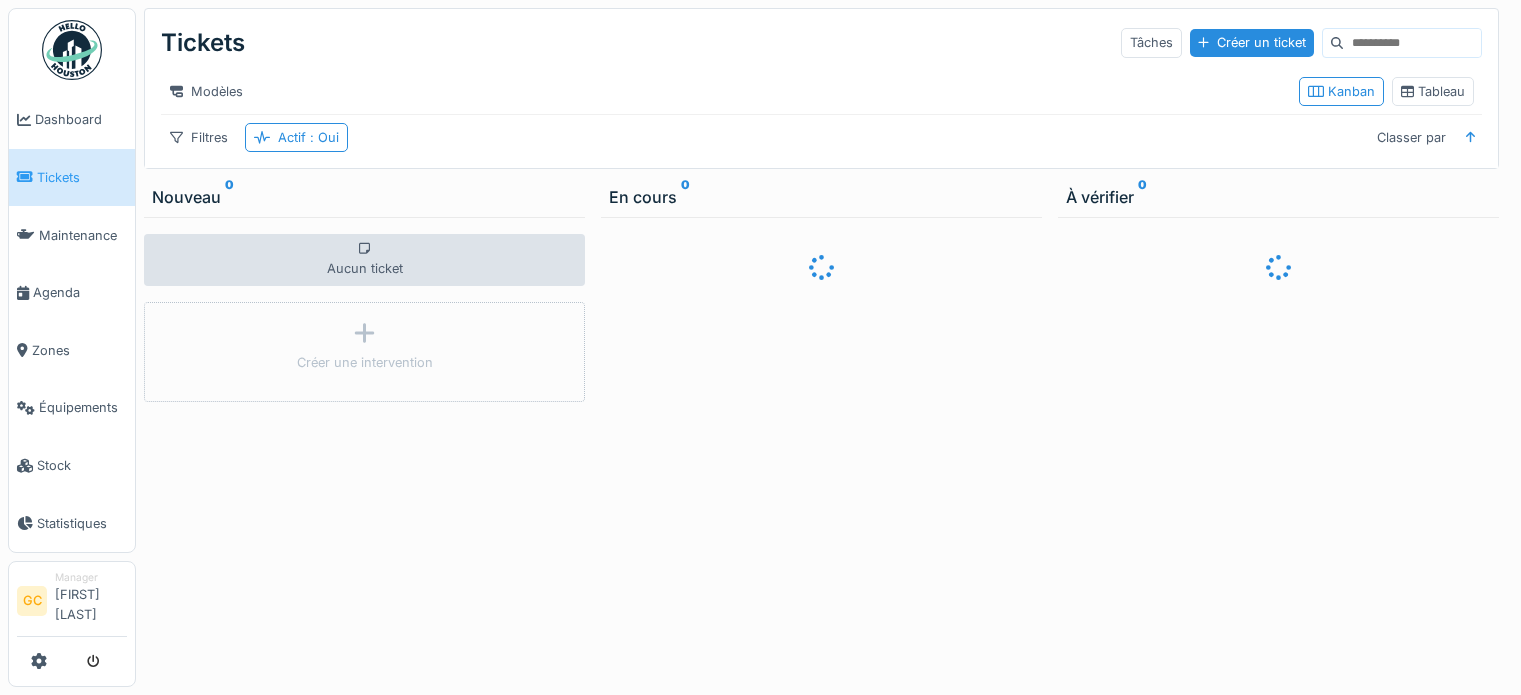 scroll, scrollTop: 0, scrollLeft: 0, axis: both 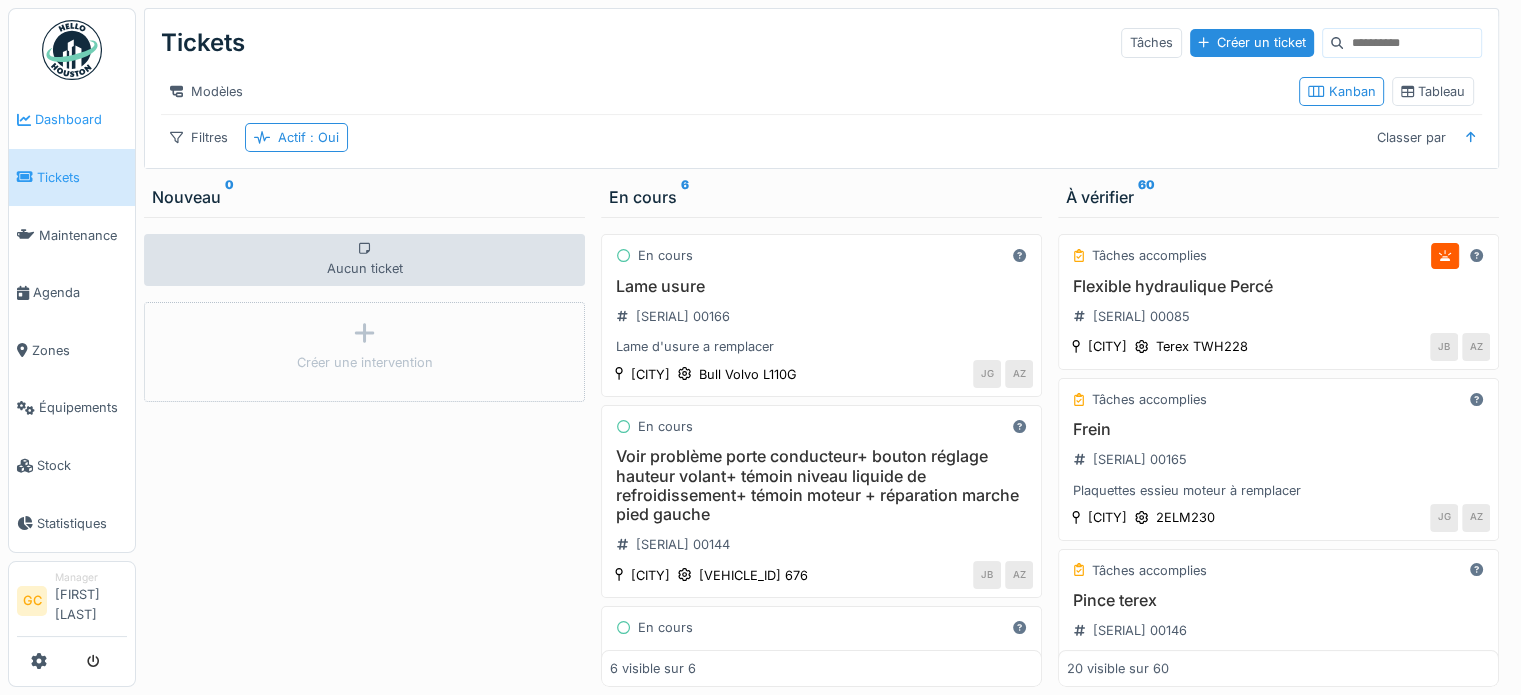 click on "Dashboard" at bounding box center [81, 119] 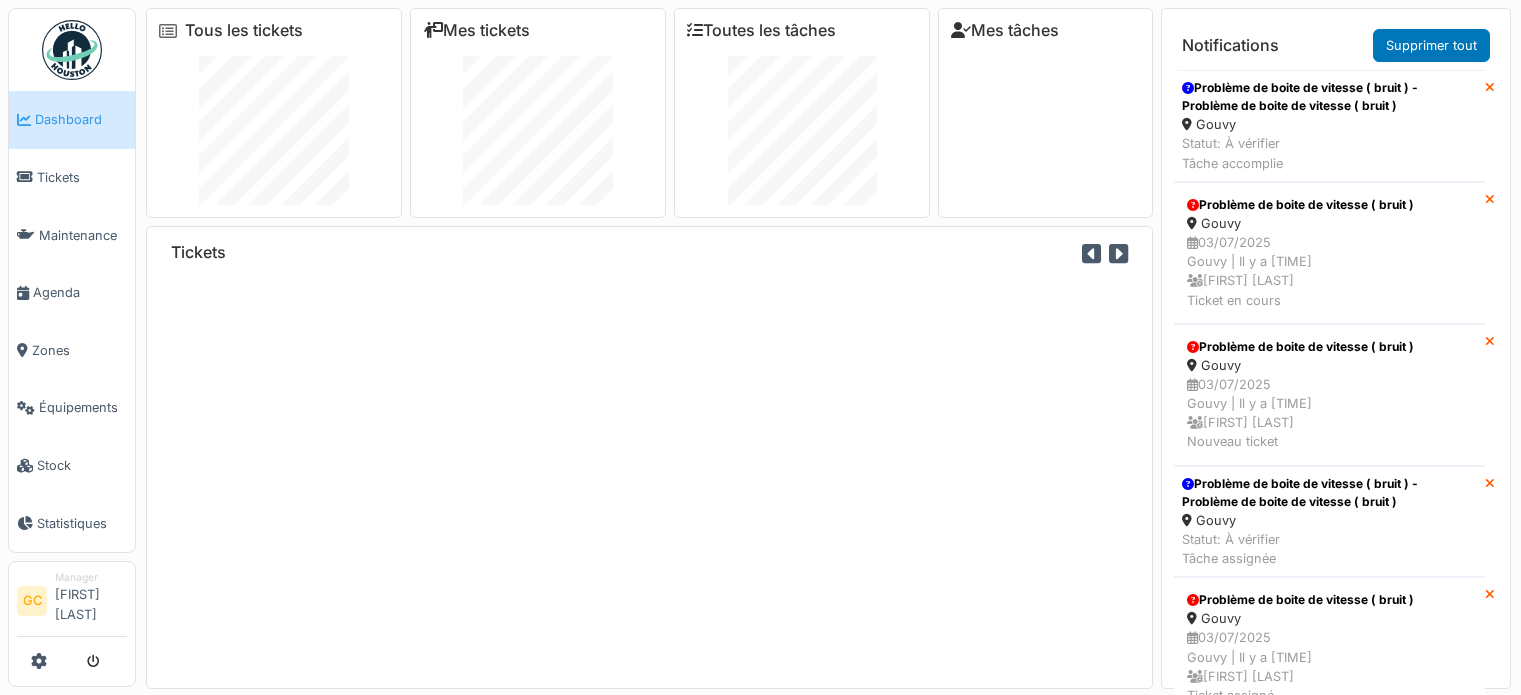 scroll, scrollTop: 0, scrollLeft: 0, axis: both 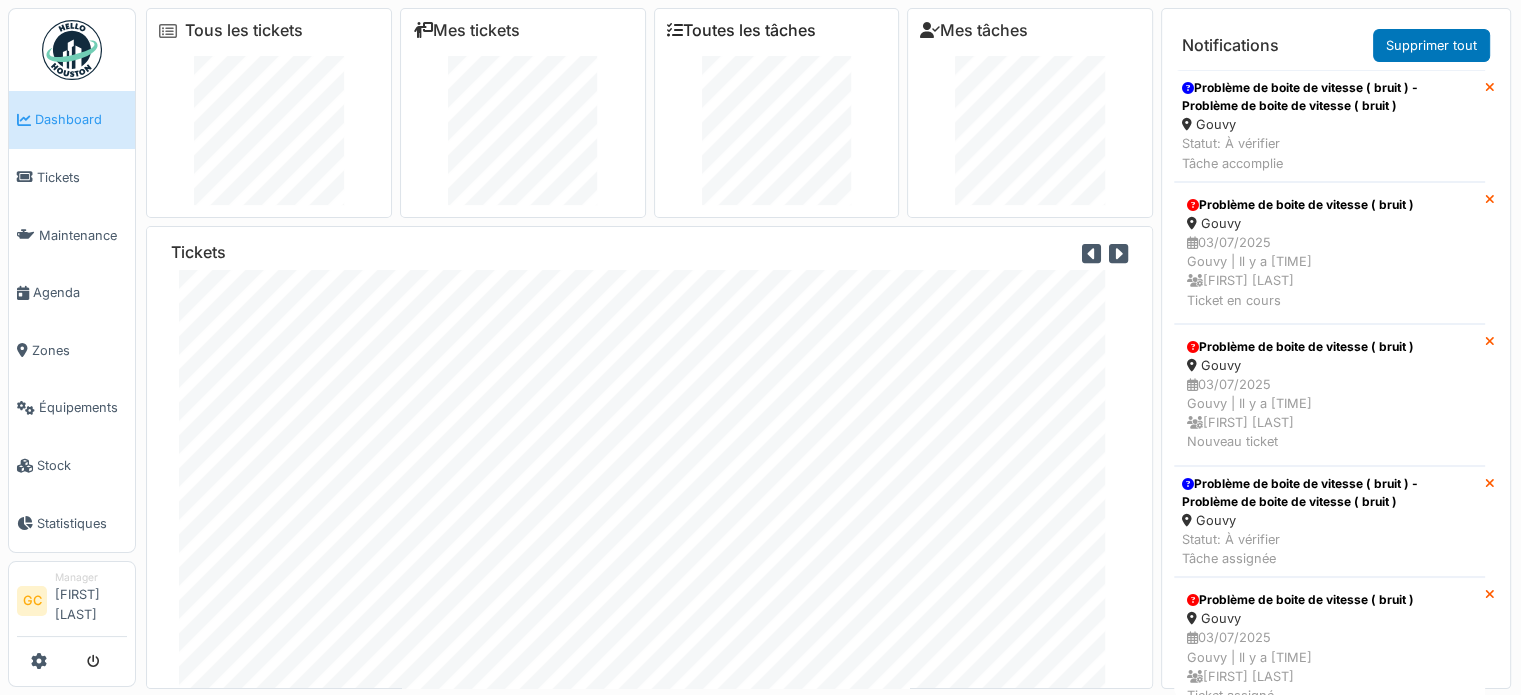 click at bounding box center (675, 30) 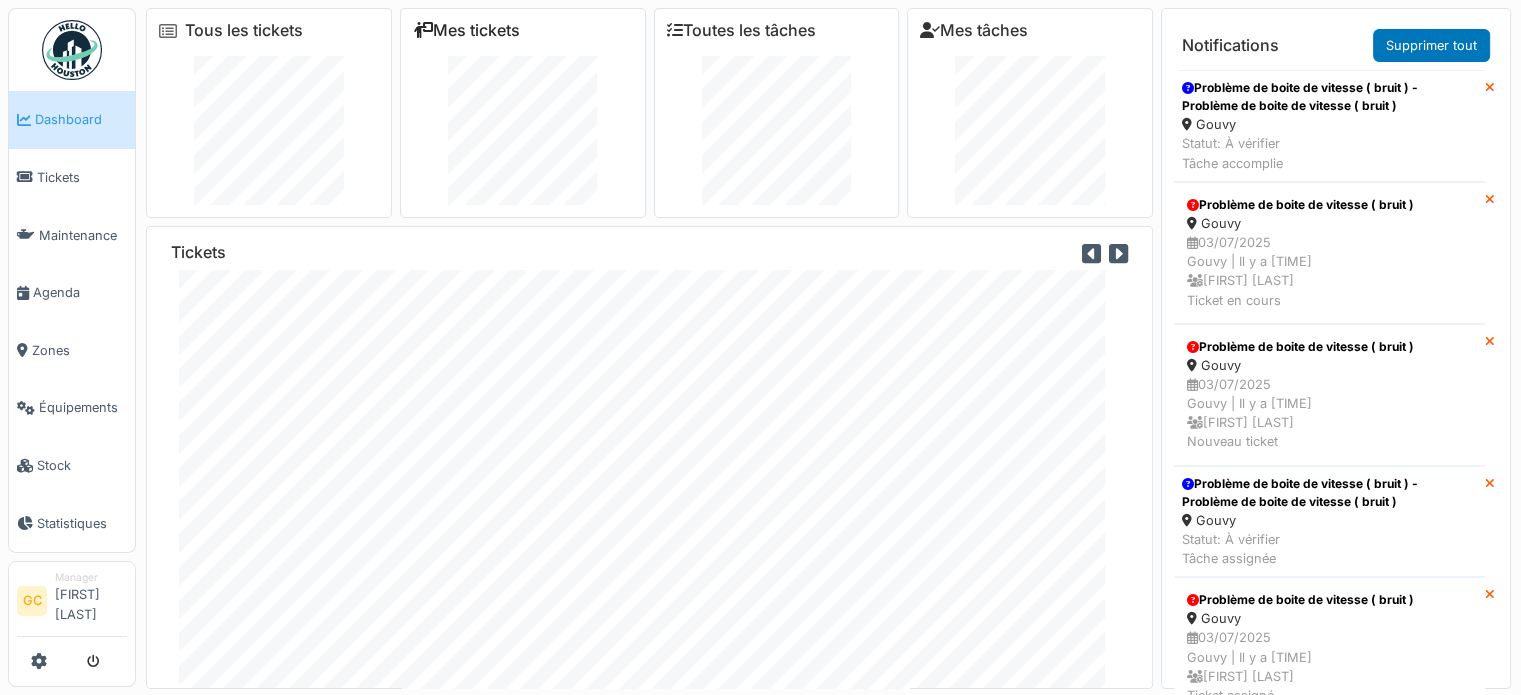click on "Mes tickets" at bounding box center (466, 30) 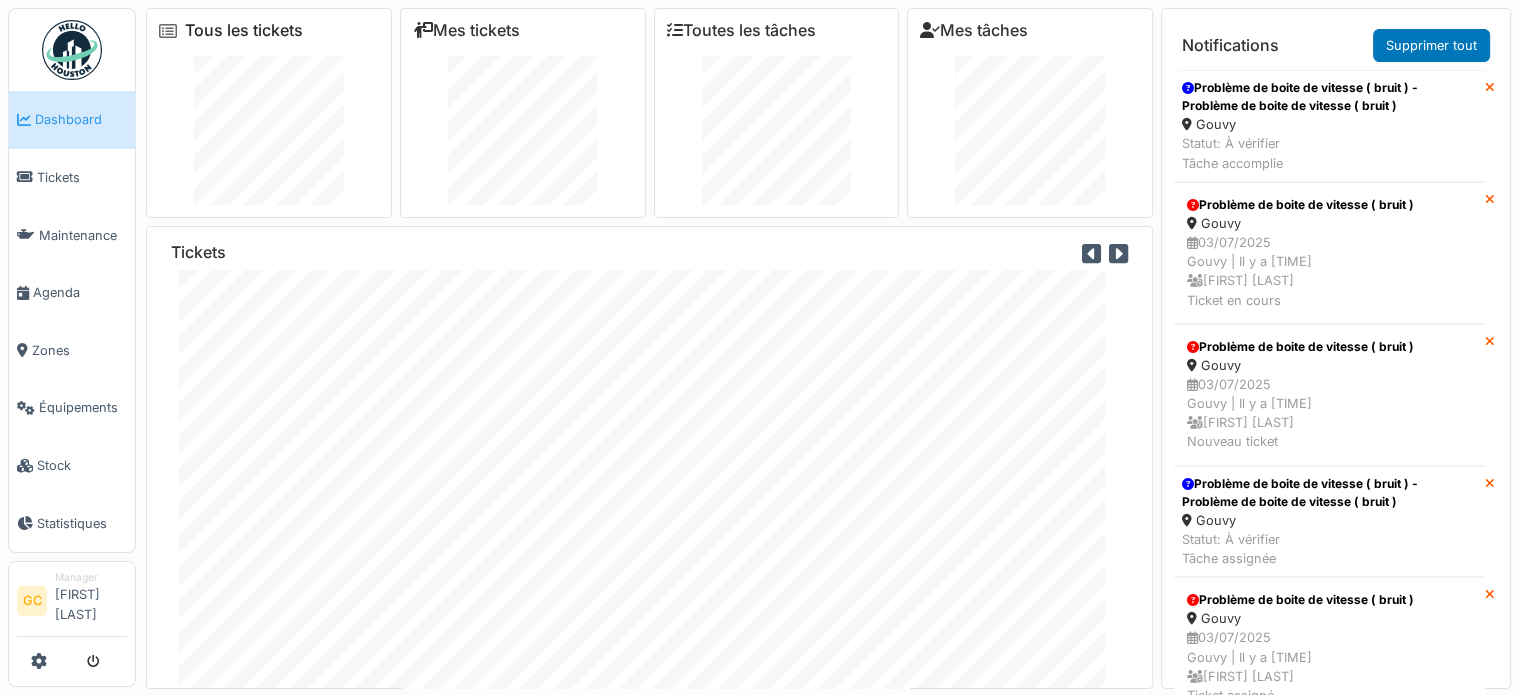 click on "Tous les tickets" at bounding box center [244, 30] 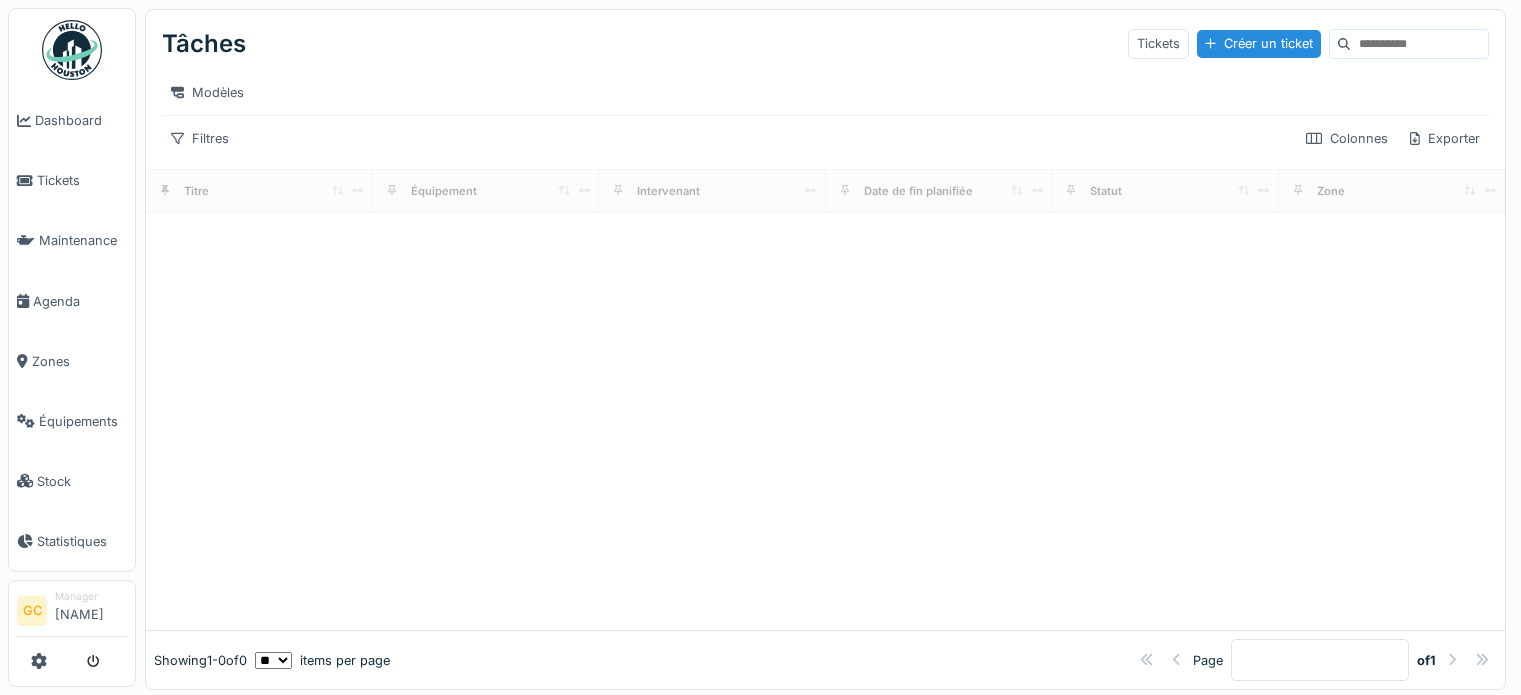 scroll, scrollTop: 0, scrollLeft: 0, axis: both 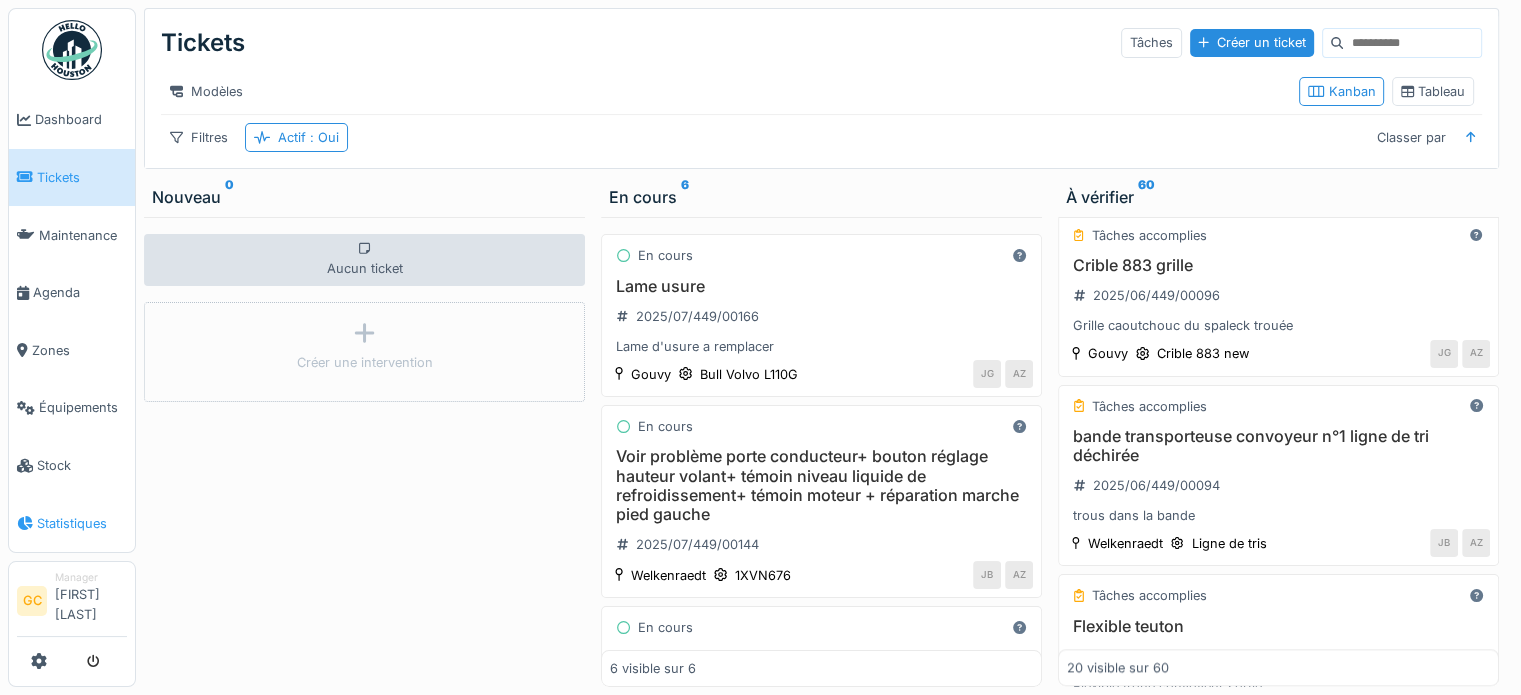 click on "Statistiques" at bounding box center (82, 523) 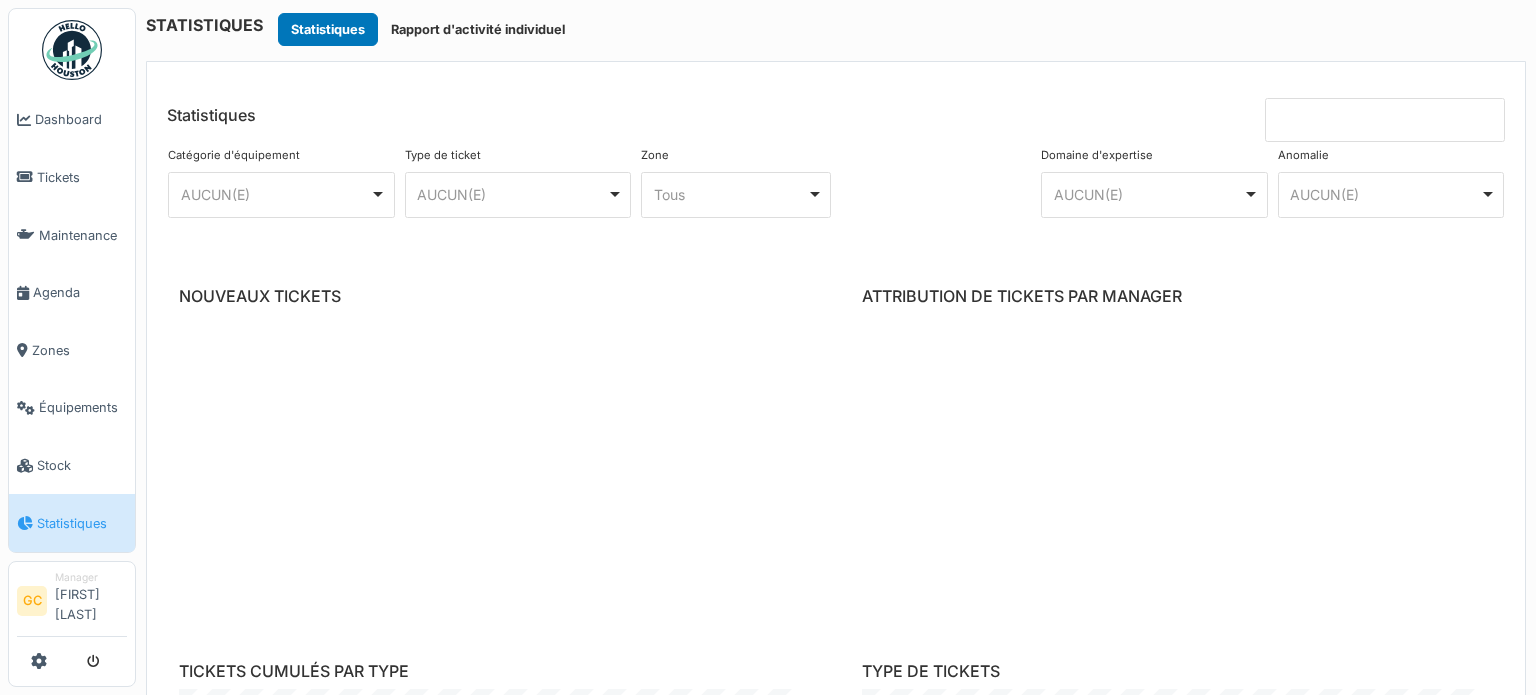 scroll, scrollTop: 0, scrollLeft: 0, axis: both 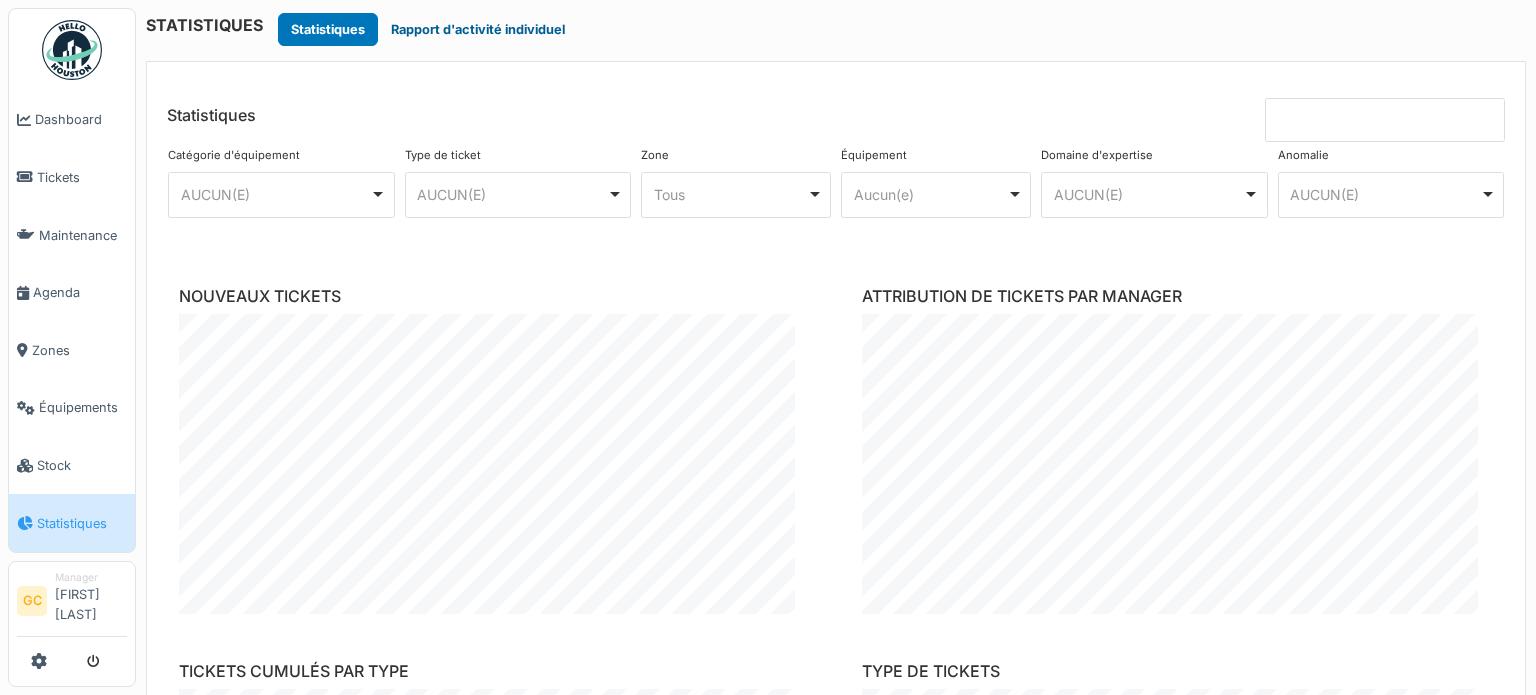 click on "Rapport d'activité individuel" at bounding box center [478, 29] 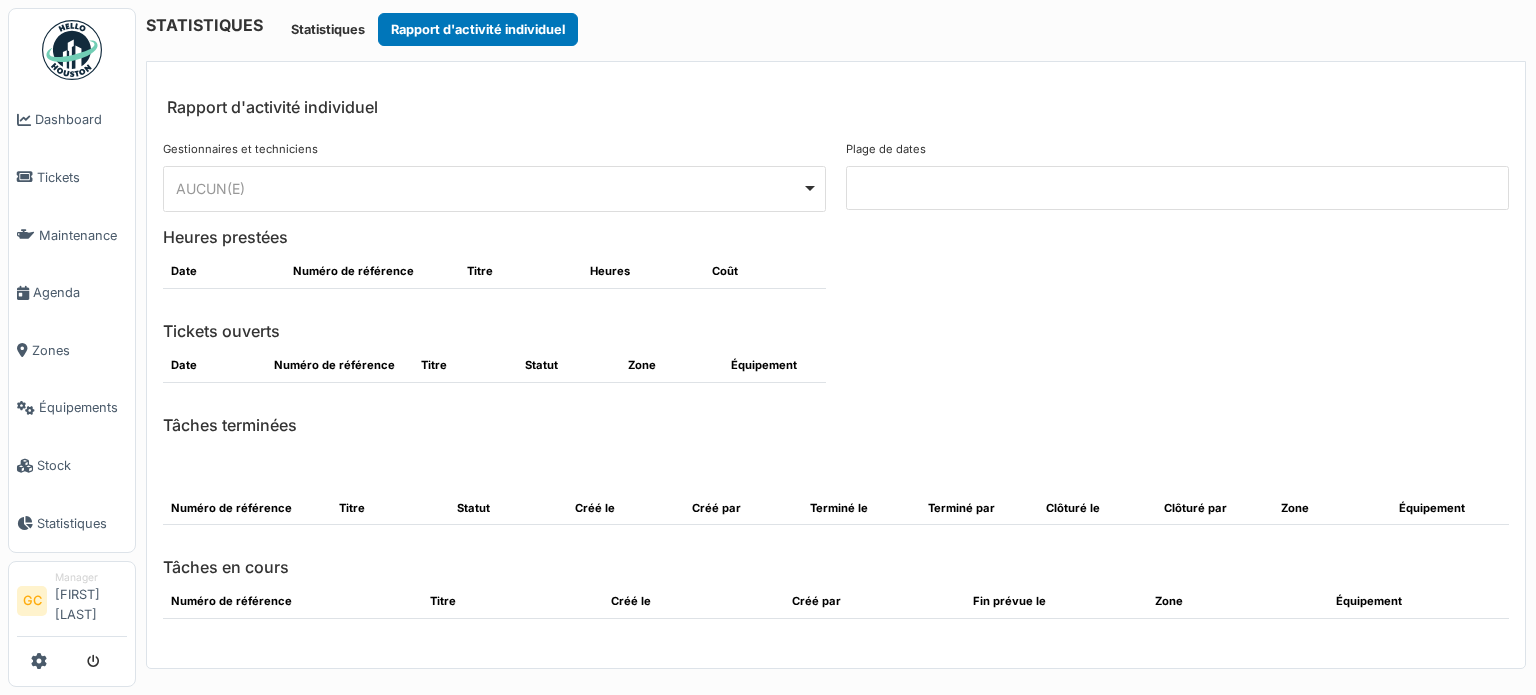 click on "AUCUN(E) Remove item" at bounding box center [495, 188] 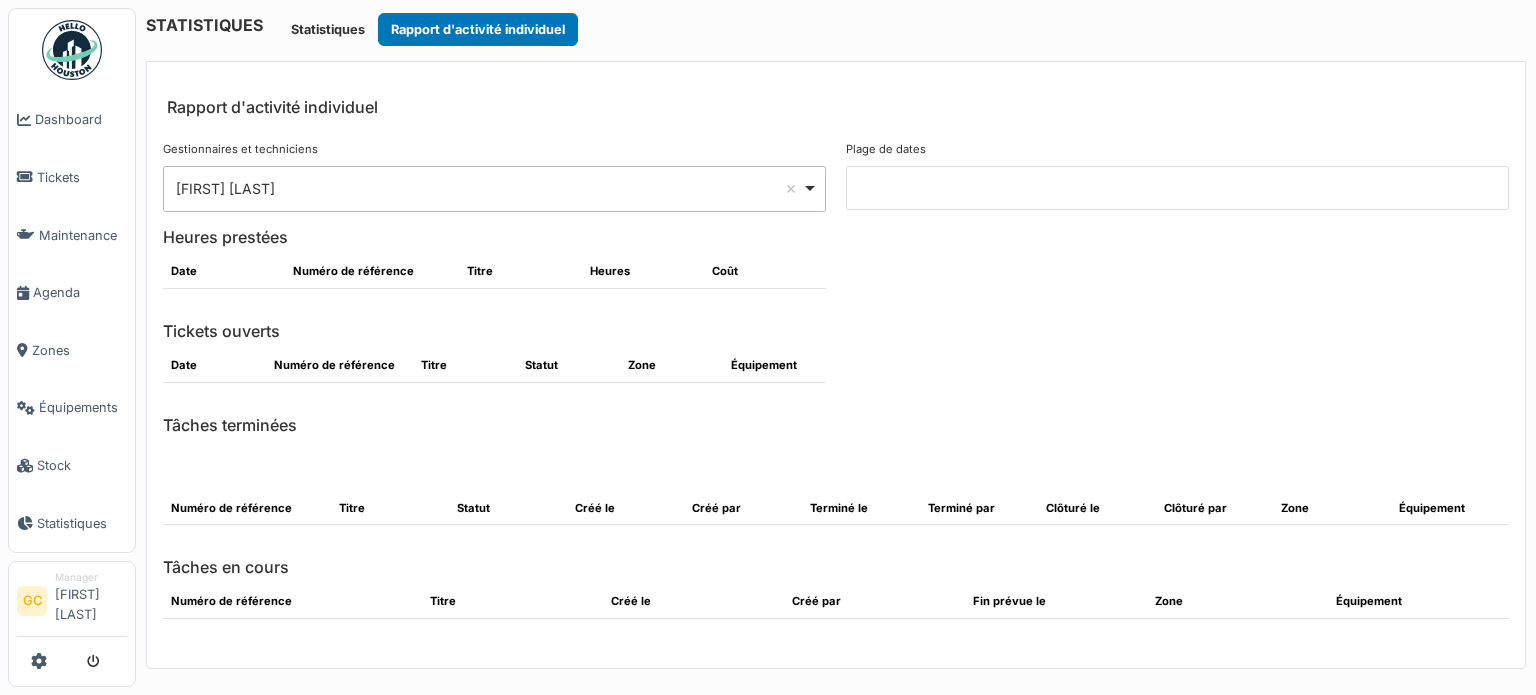 click on "Jacky  Grégoire  Remove item" at bounding box center [495, 188] 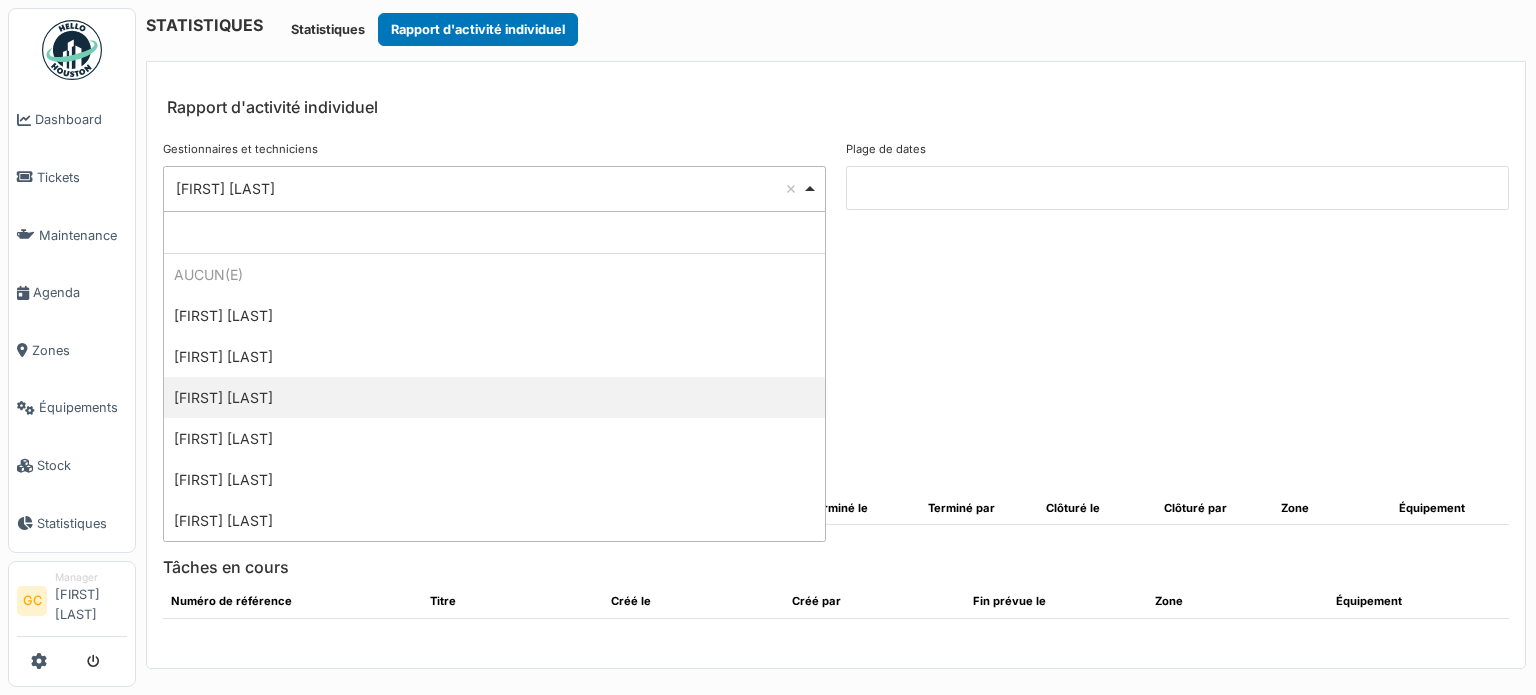 select on "**********" 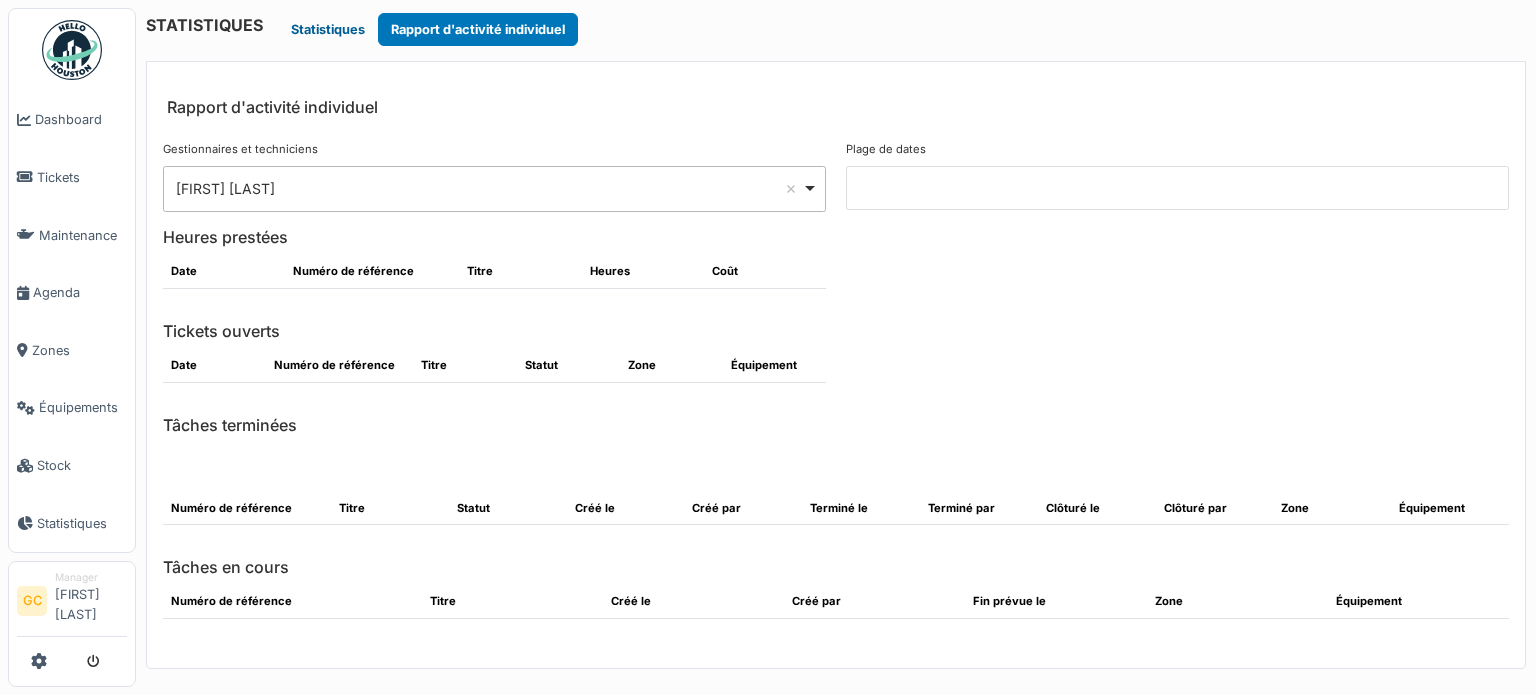 click on "Statistiques" at bounding box center (328, 29) 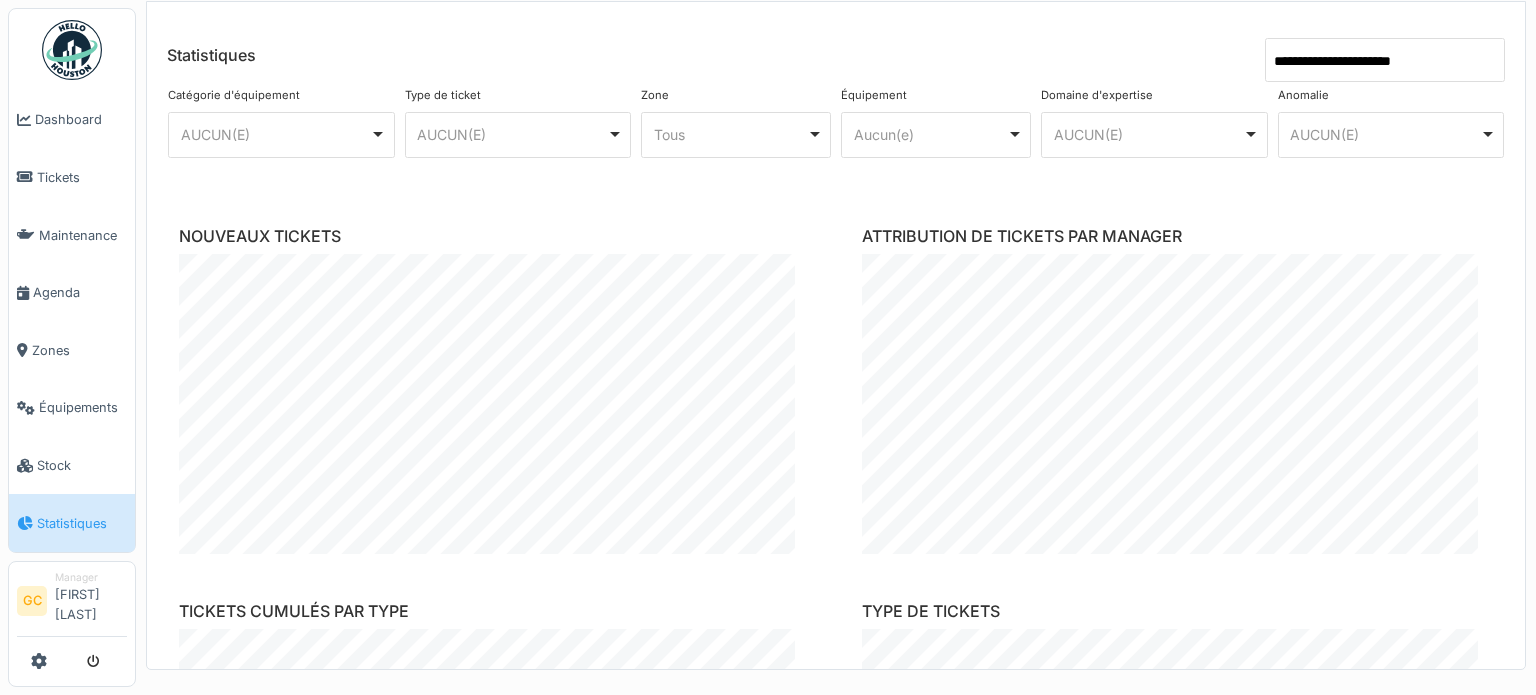 scroll, scrollTop: 60, scrollLeft: 0, axis: vertical 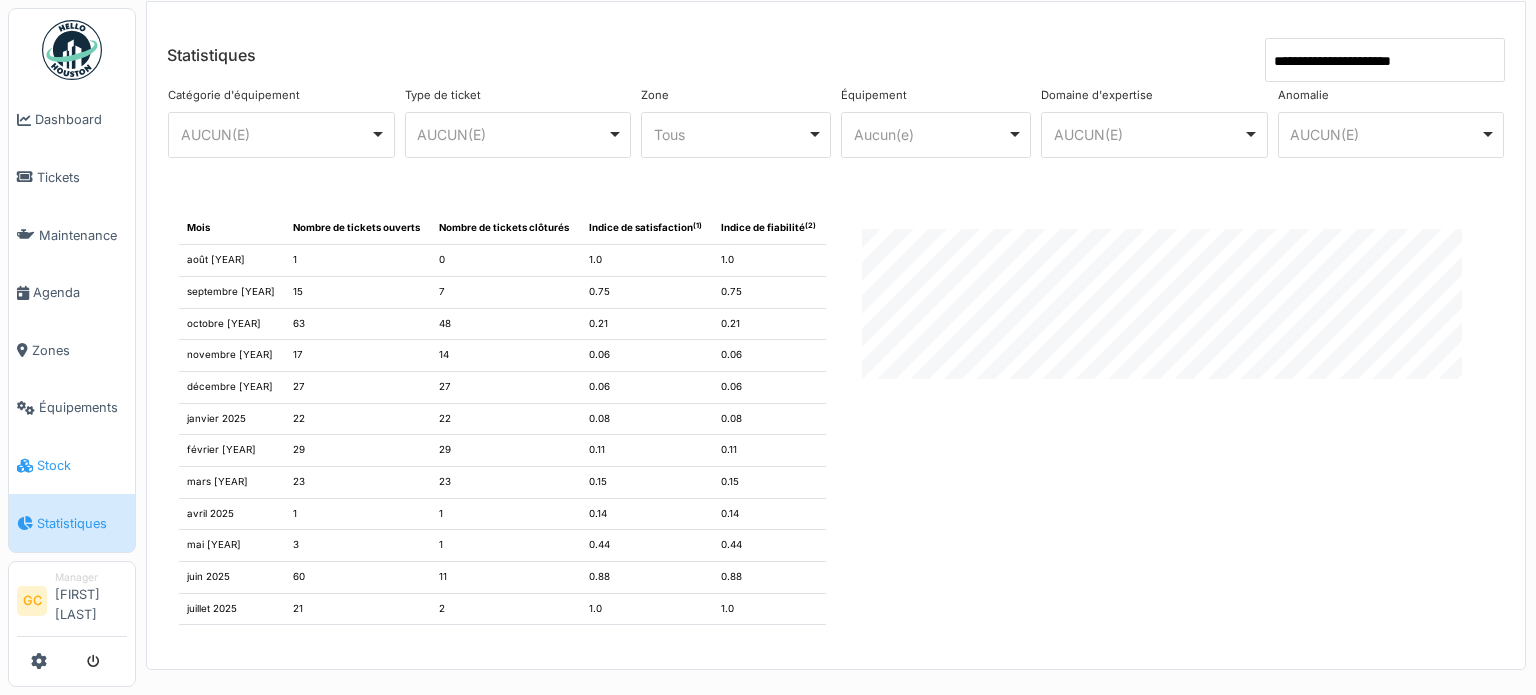 click on "Stock" at bounding box center [82, 465] 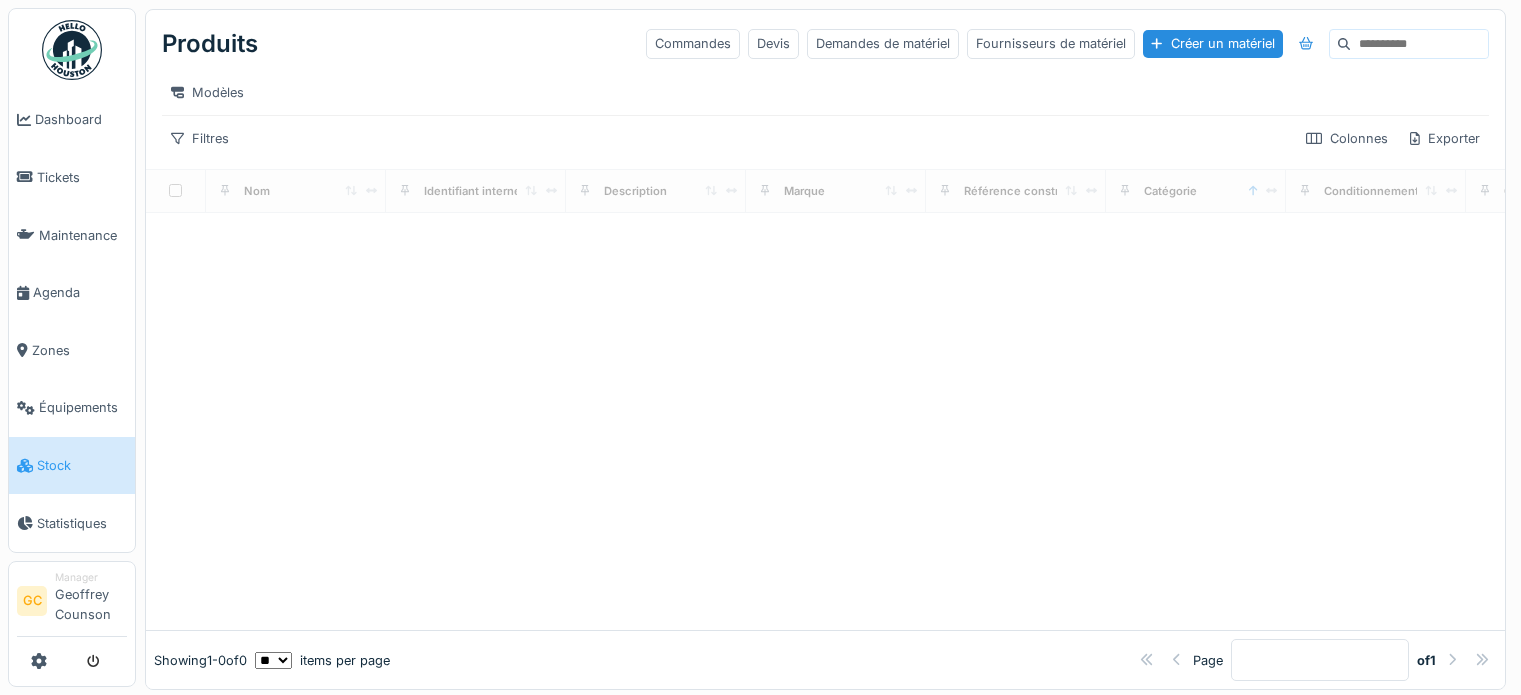 scroll, scrollTop: 0, scrollLeft: 0, axis: both 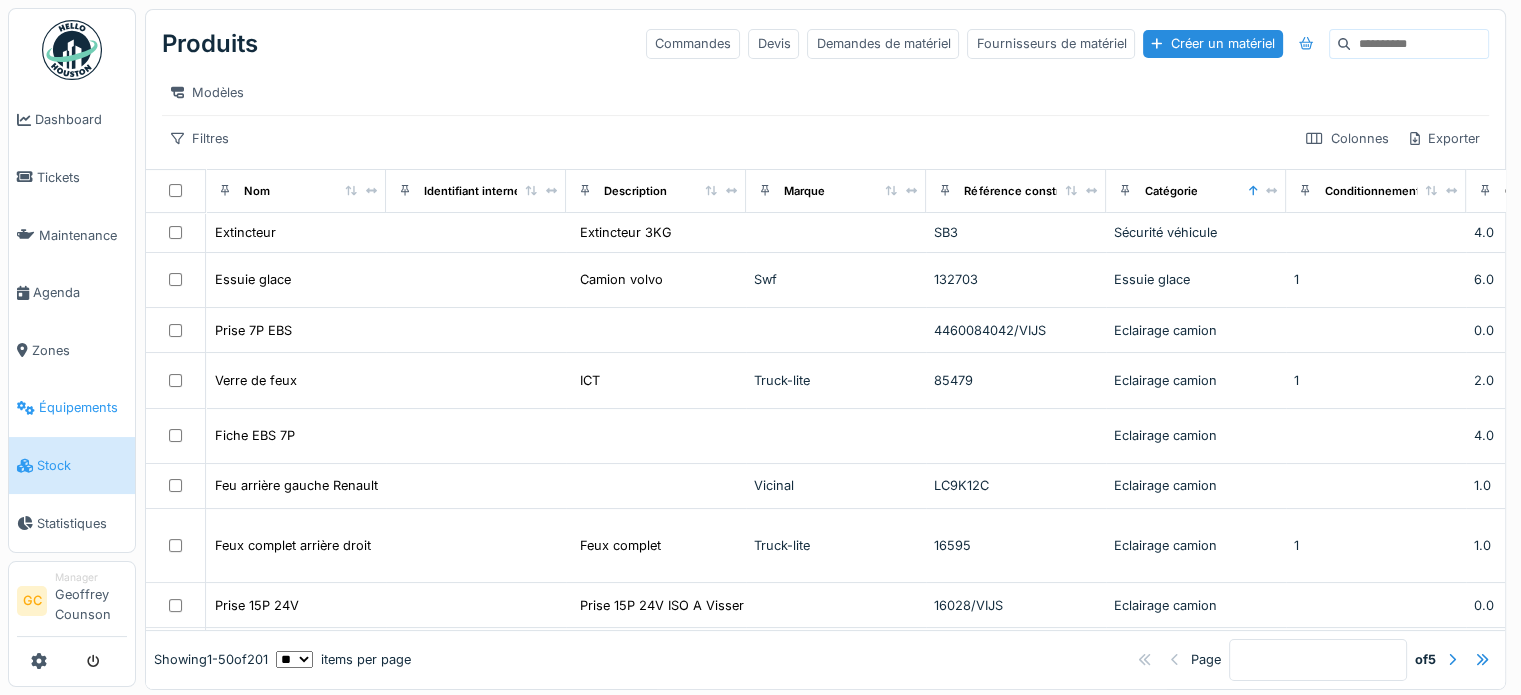 click on "Équipements" at bounding box center [83, 407] 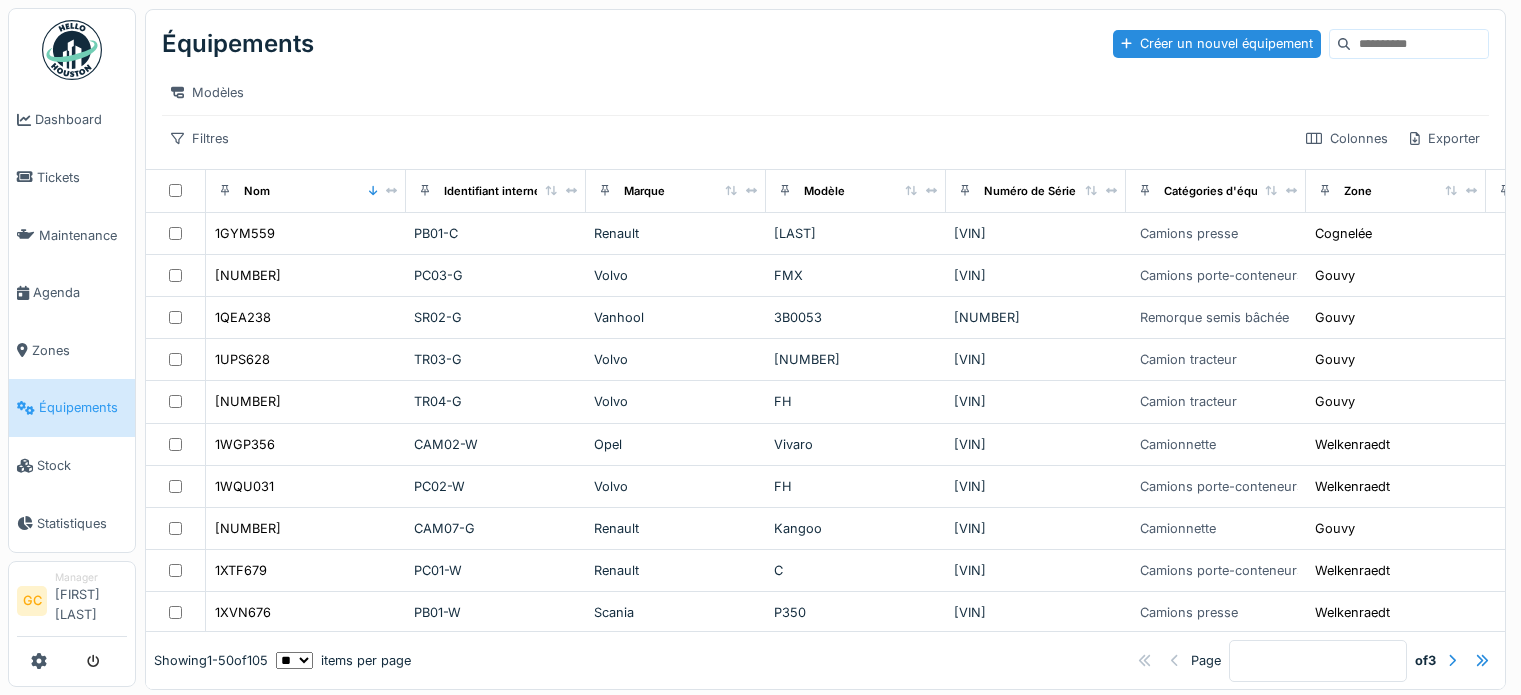 scroll, scrollTop: 0, scrollLeft: 0, axis: both 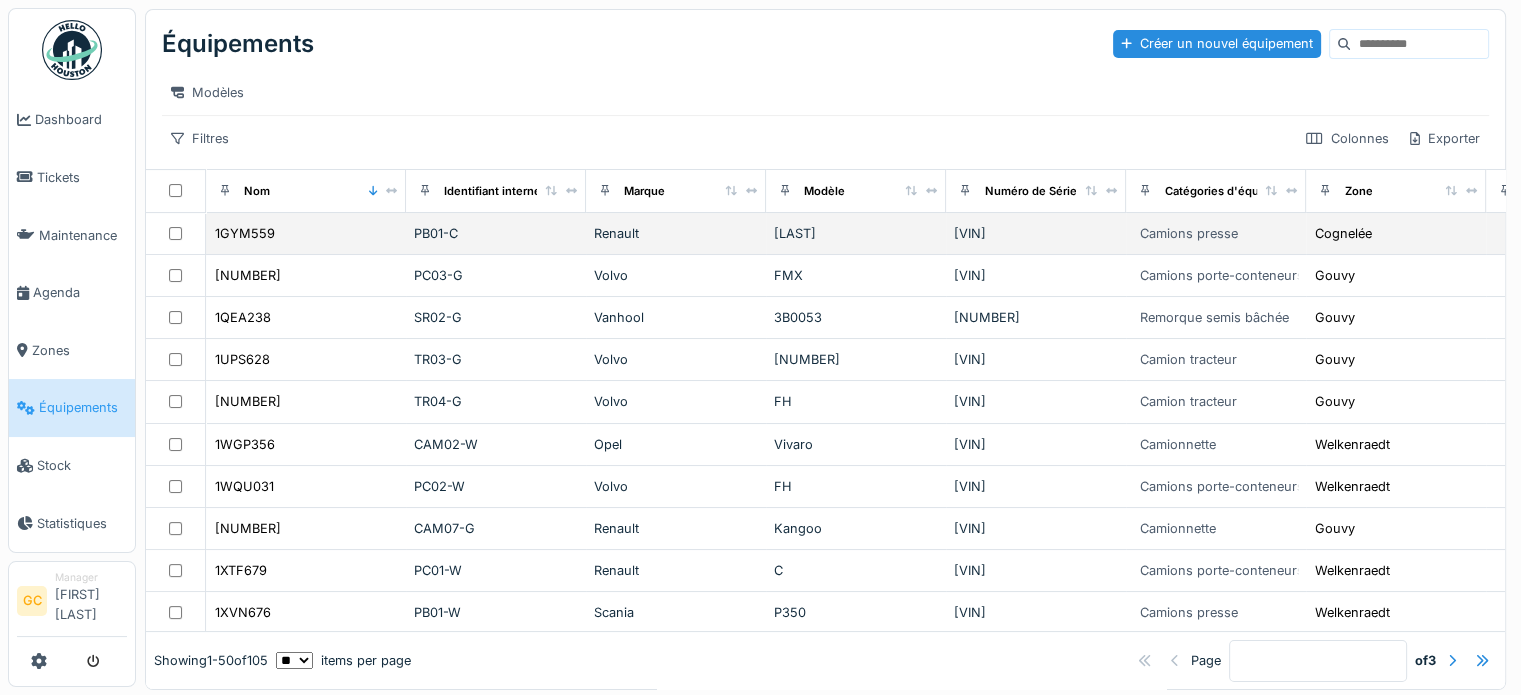 click on "1GYM559" at bounding box center (306, 233) 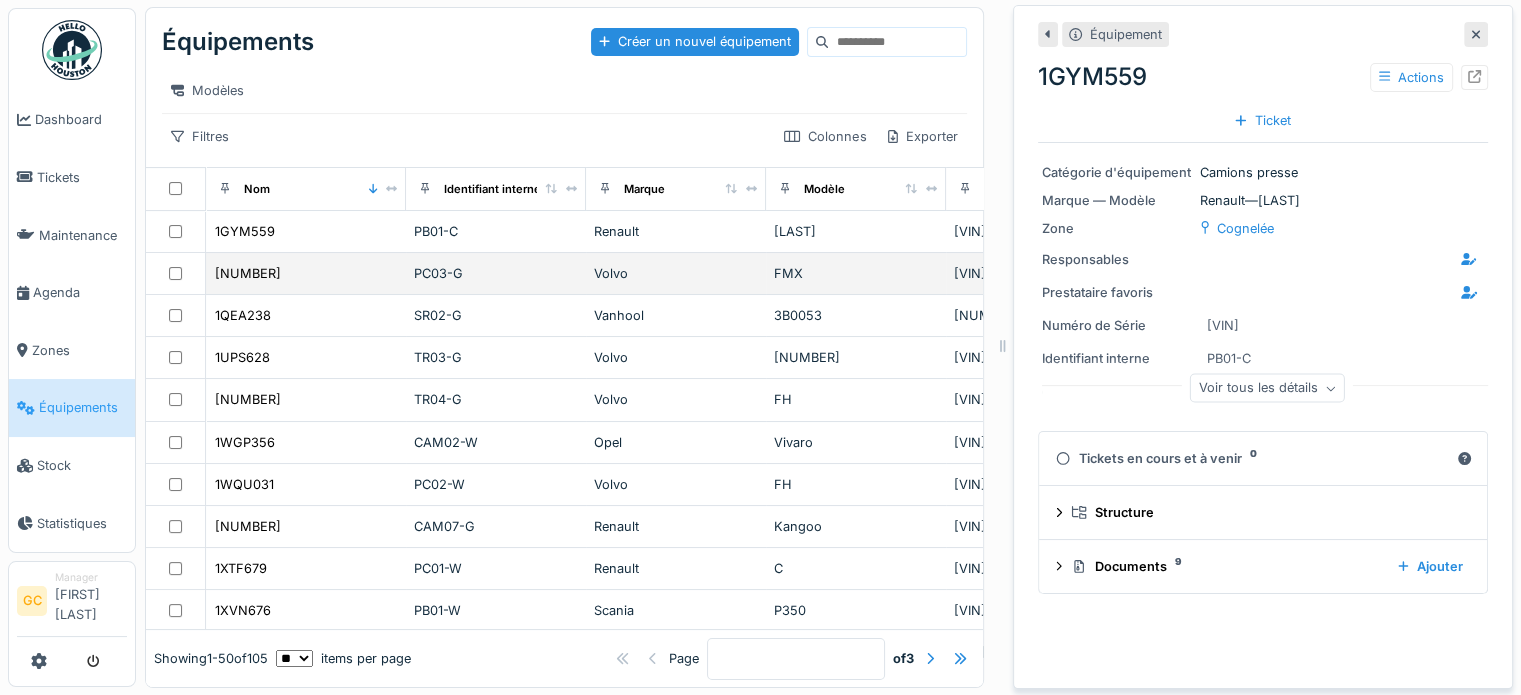 scroll, scrollTop: 0, scrollLeft: 0, axis: both 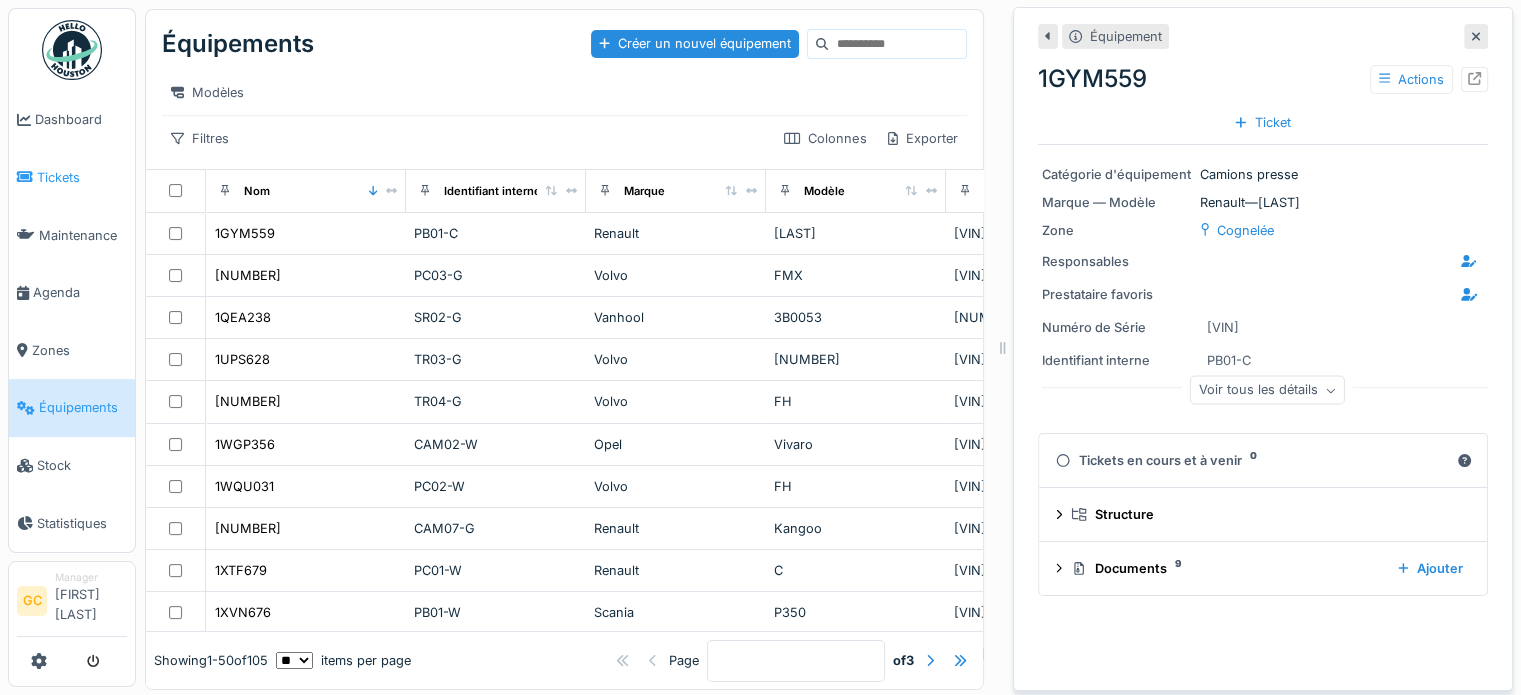 click on "Tickets" at bounding box center (82, 177) 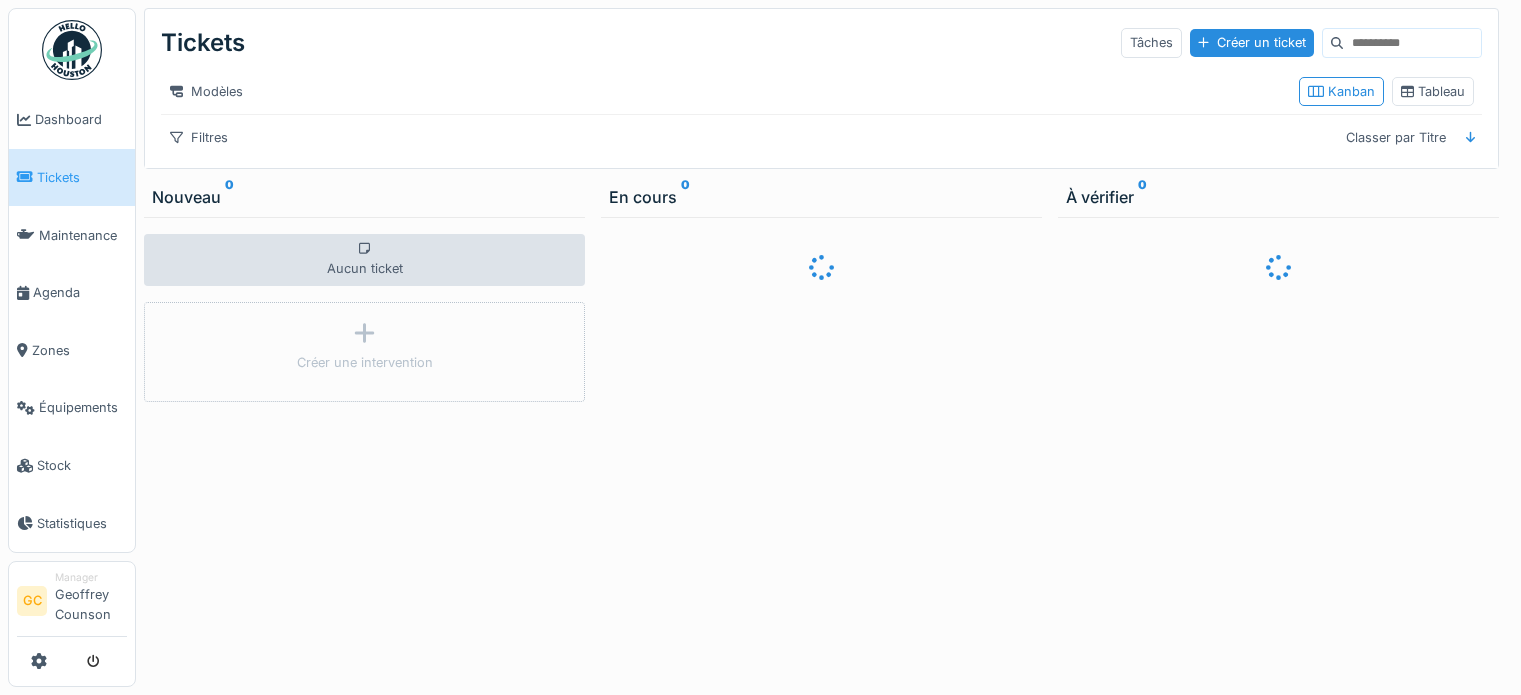 scroll, scrollTop: 0, scrollLeft: 0, axis: both 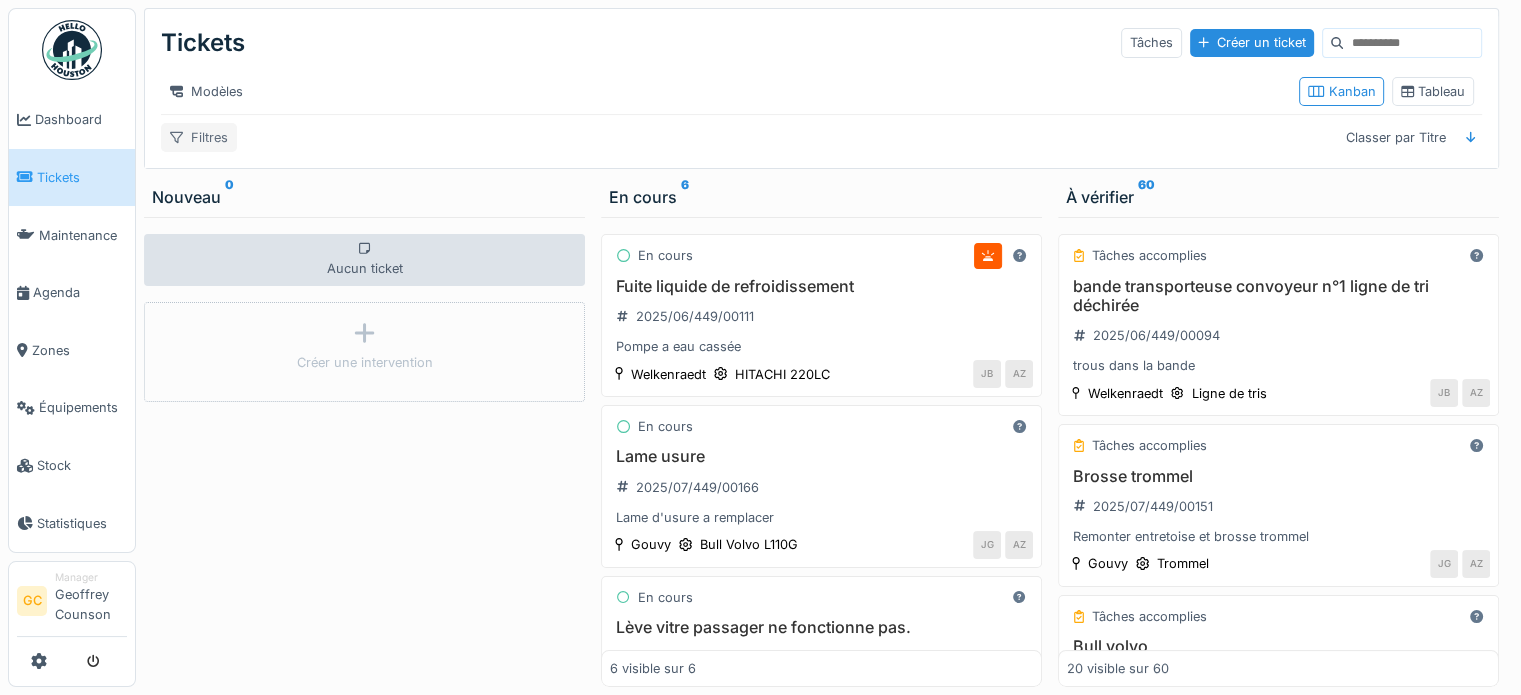 click 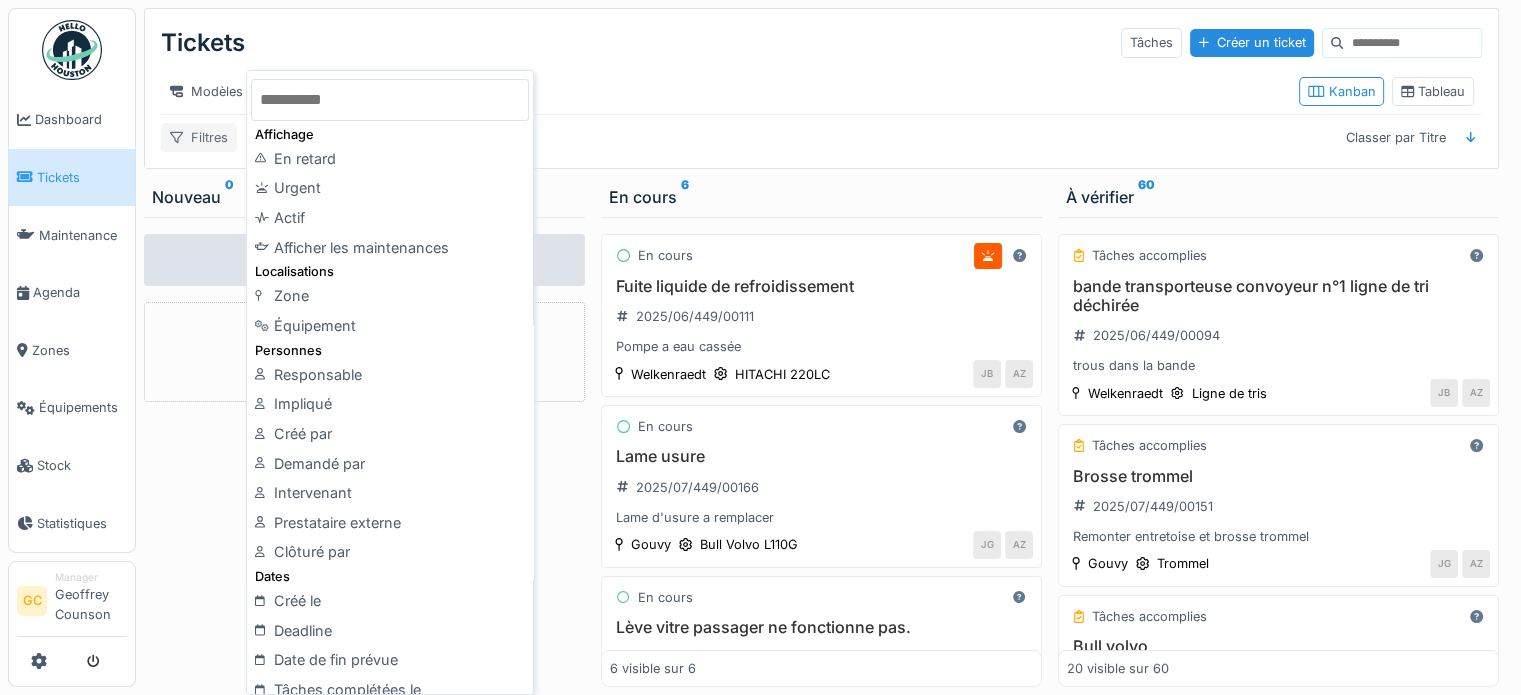 click 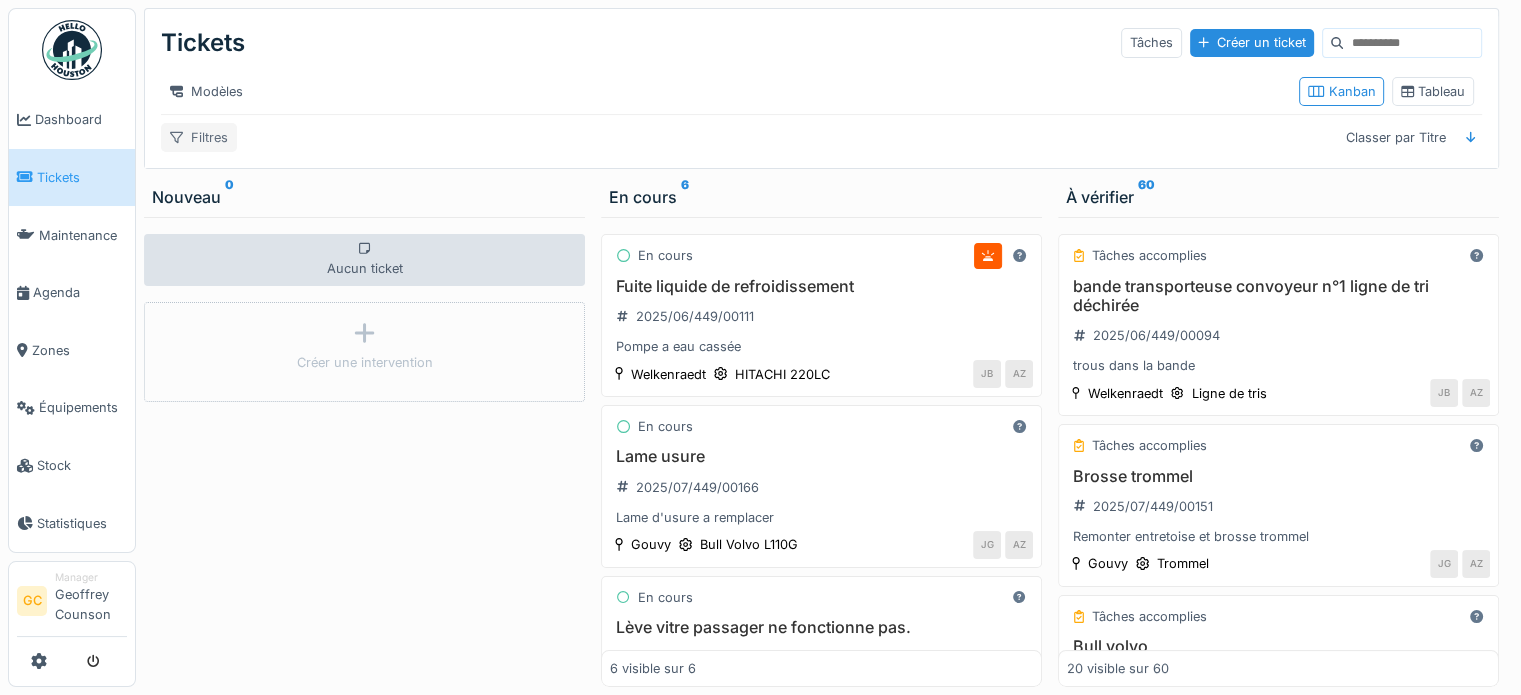 click 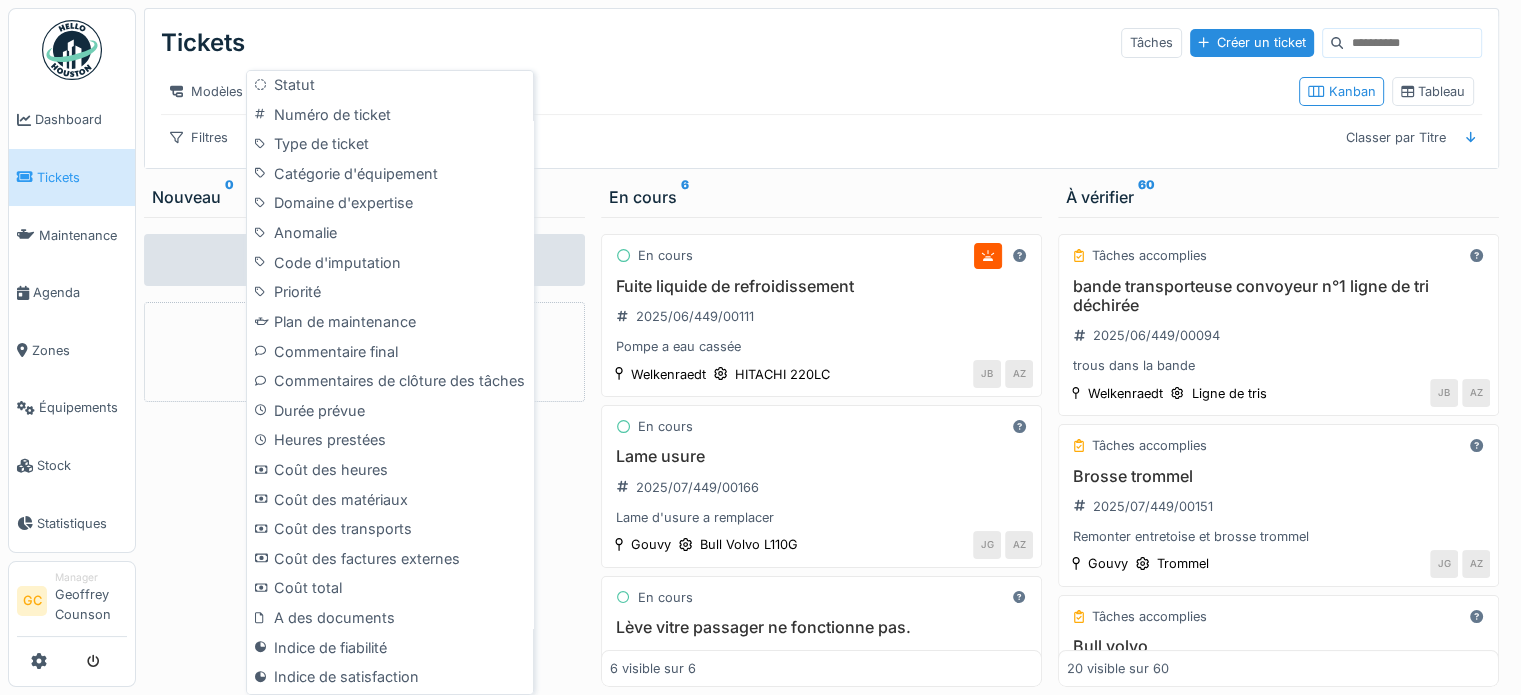scroll, scrollTop: 213, scrollLeft: 0, axis: vertical 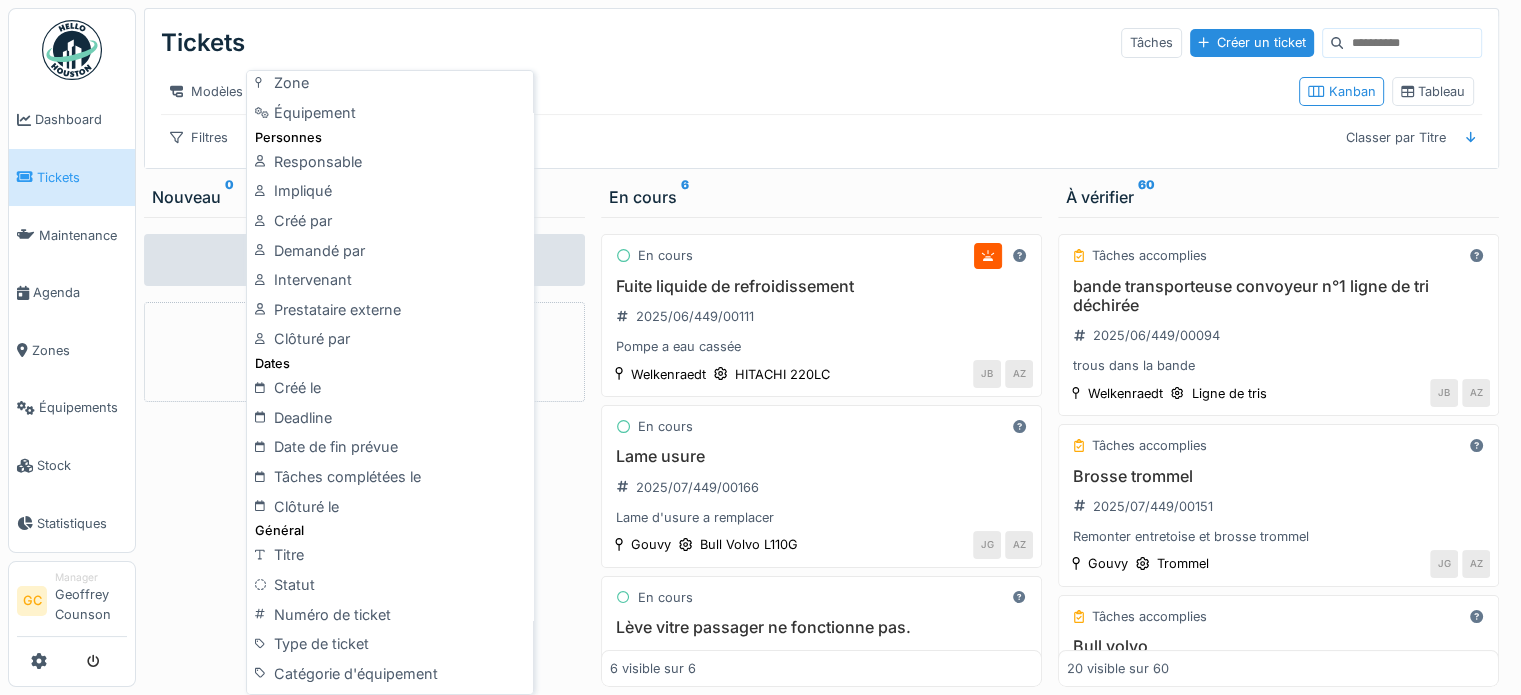 click on "Tickets Tâches Créer un ticket" at bounding box center [821, 43] 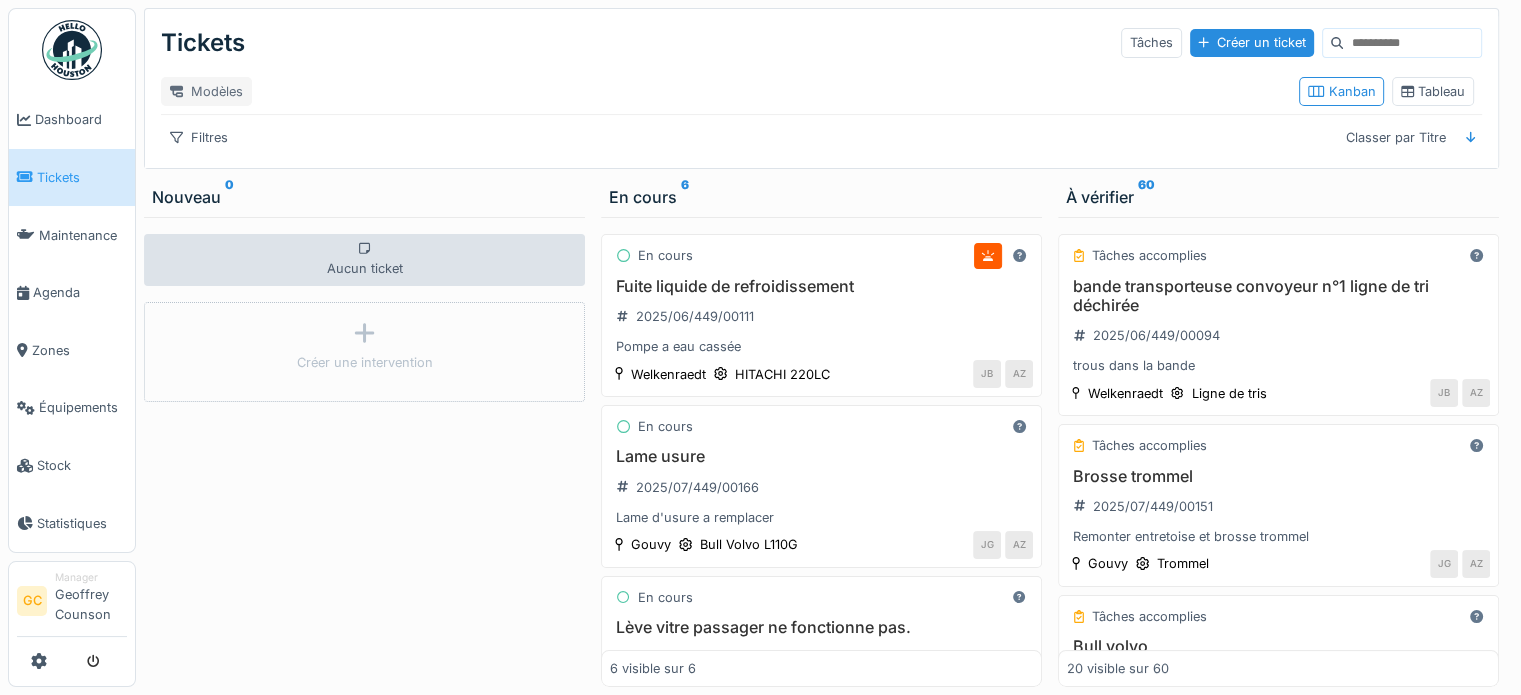 click on "Modèles" at bounding box center (206, 91) 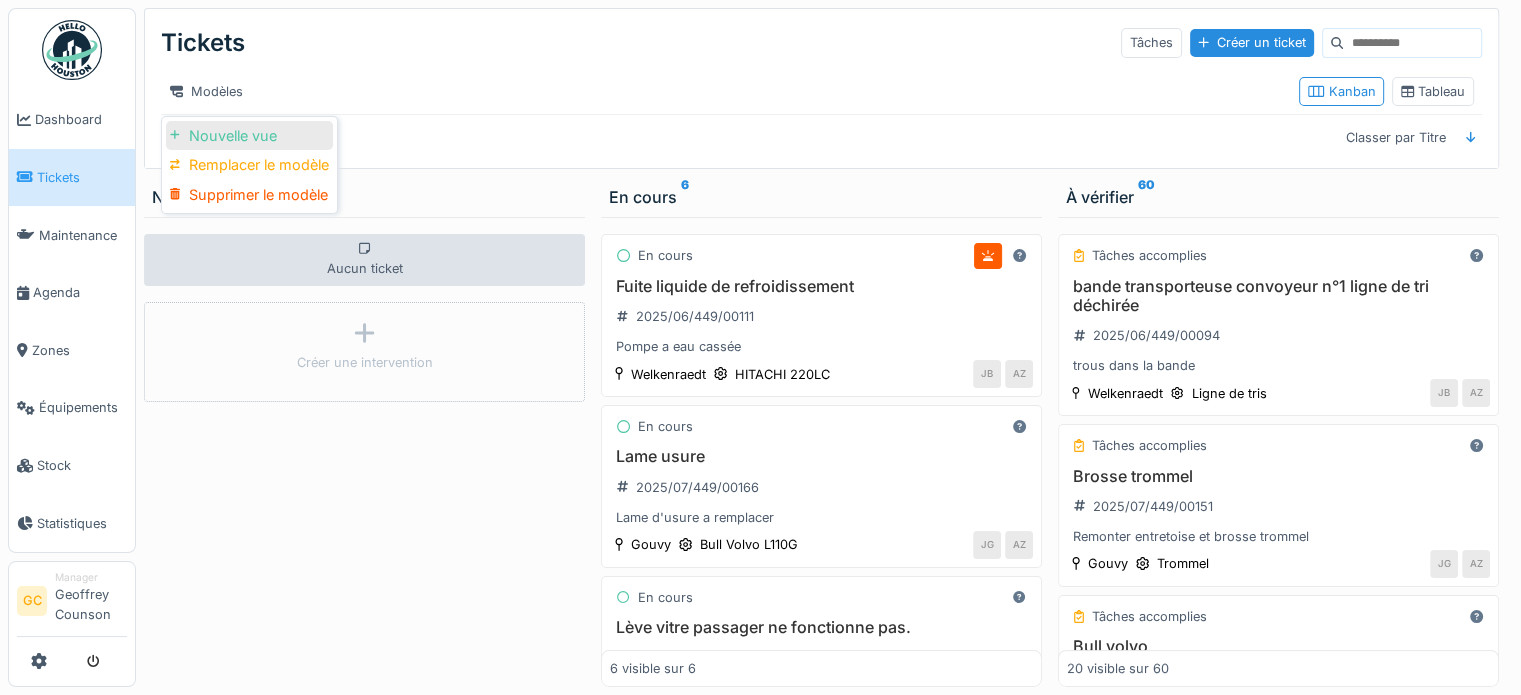 click on "Nouvelle vue" at bounding box center [249, 136] 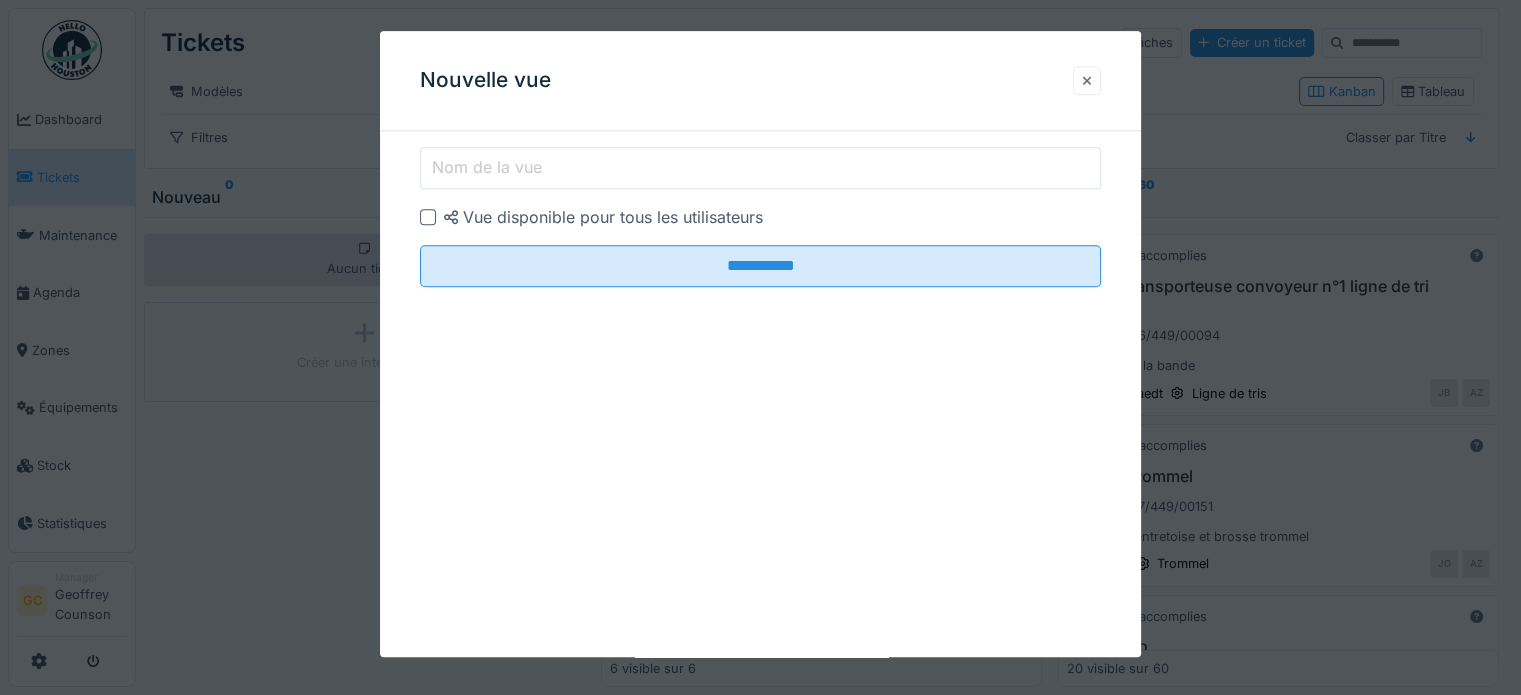 click at bounding box center [1087, 80] 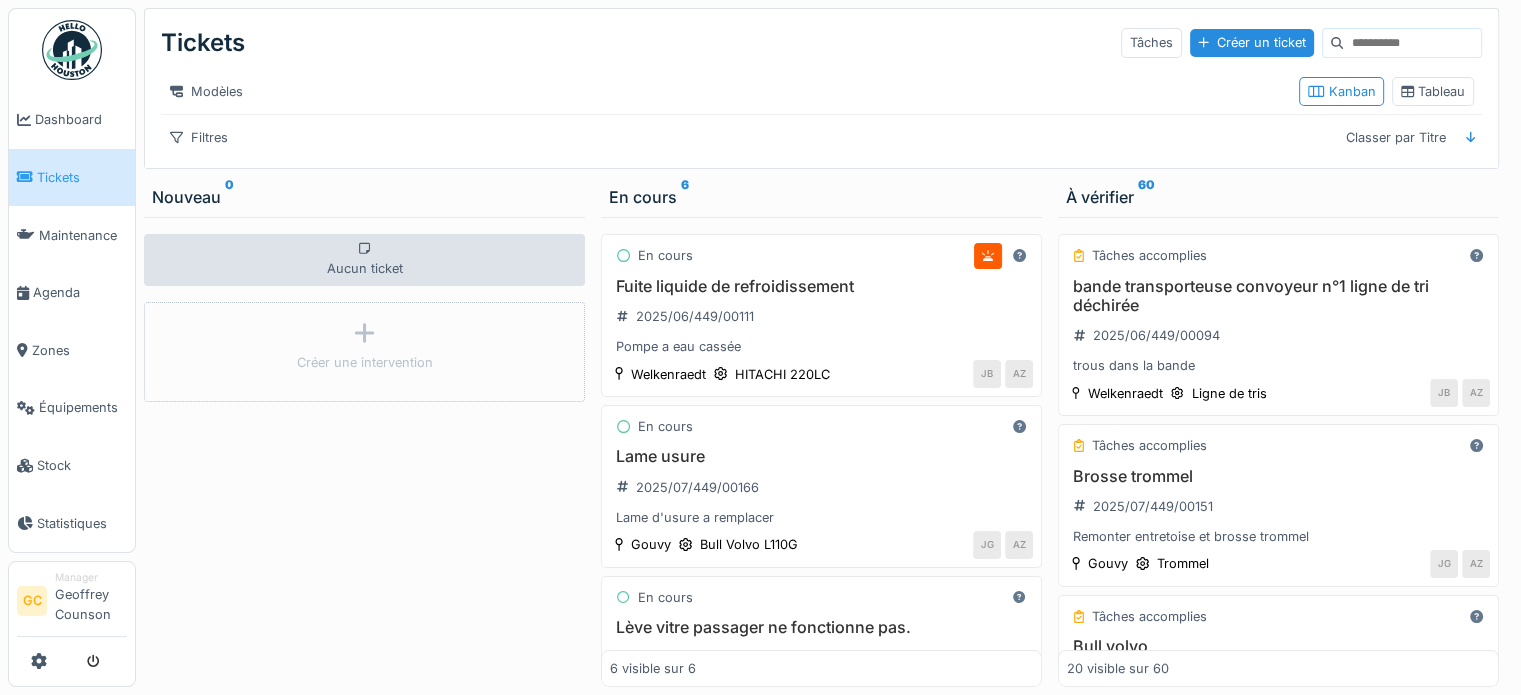 scroll, scrollTop: 0, scrollLeft: 0, axis: both 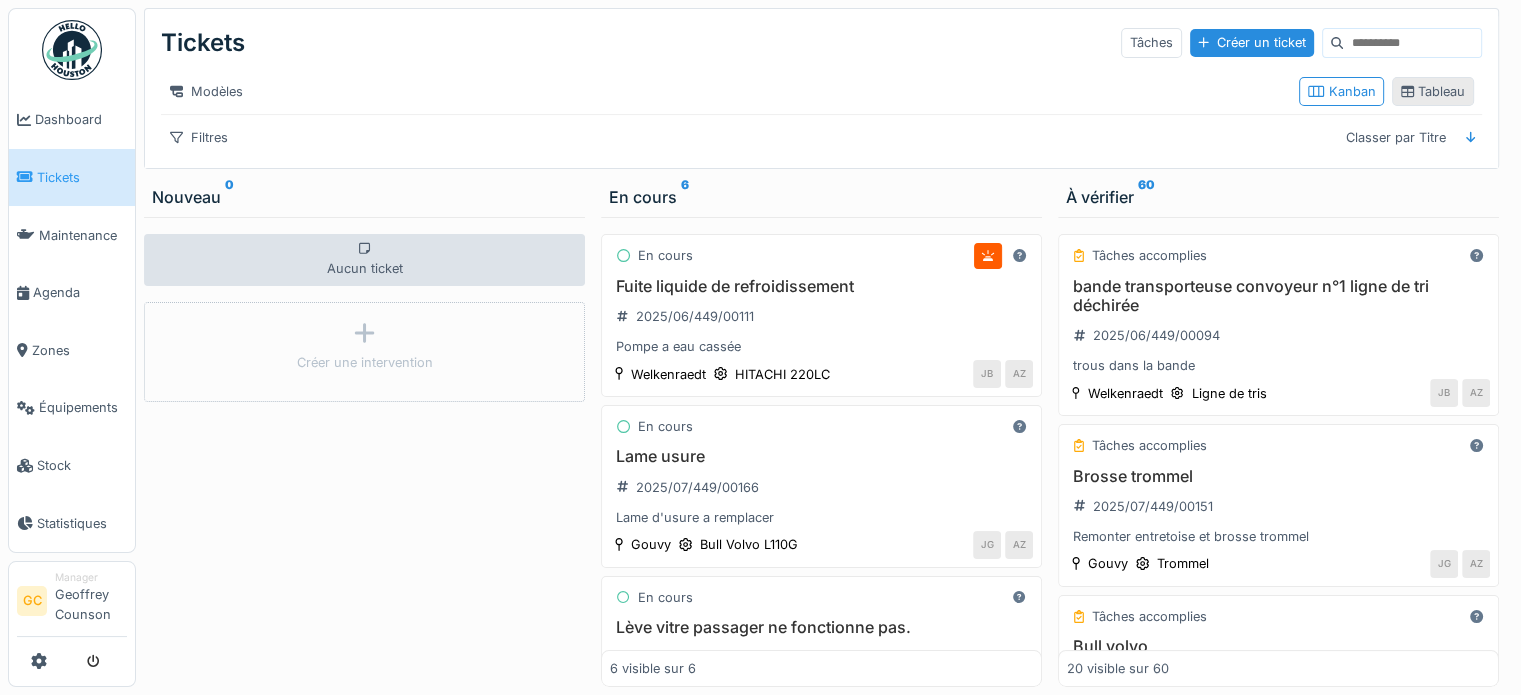 click on "Tableau" at bounding box center (1433, 91) 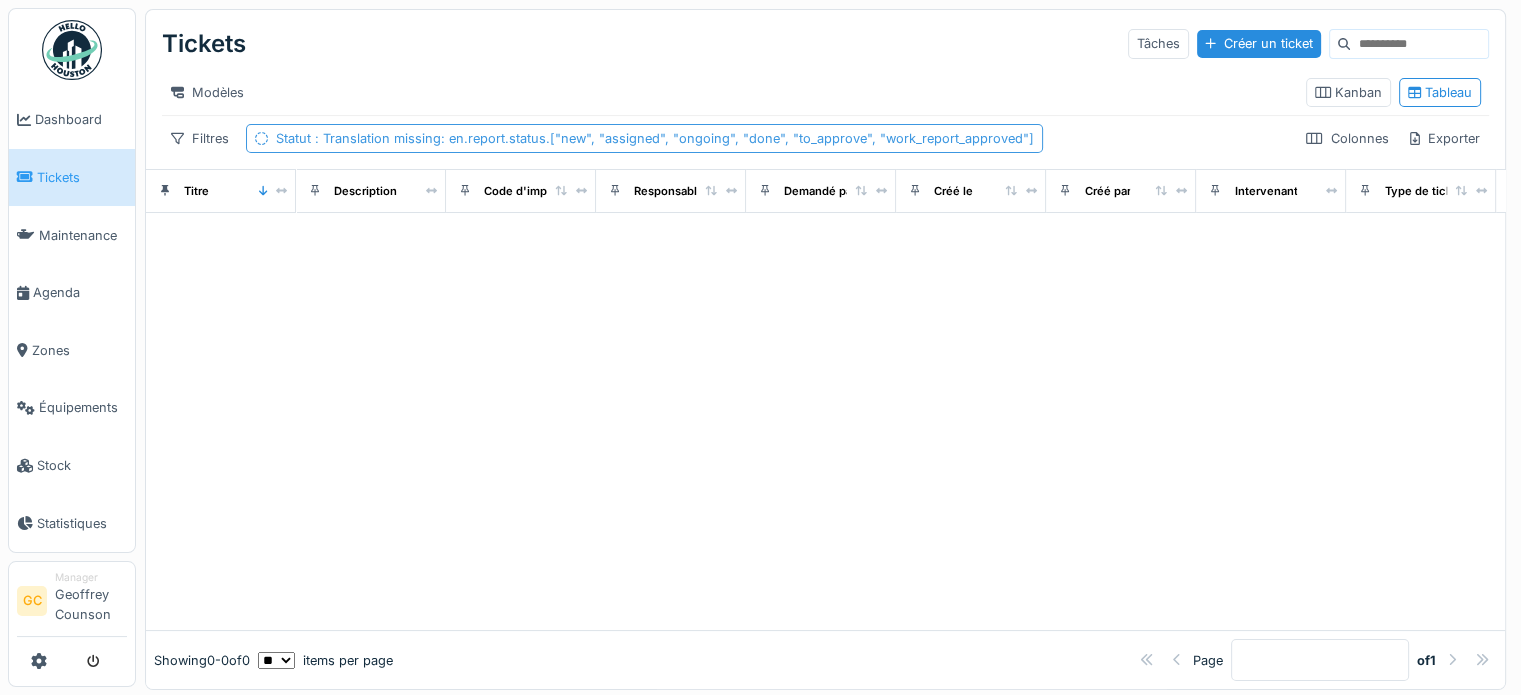 click on ":   Translation missing: en.report.status.["new", "assigned", "ongoing", "done", "to_approve", "work_report_approved"]" at bounding box center [672, 138] 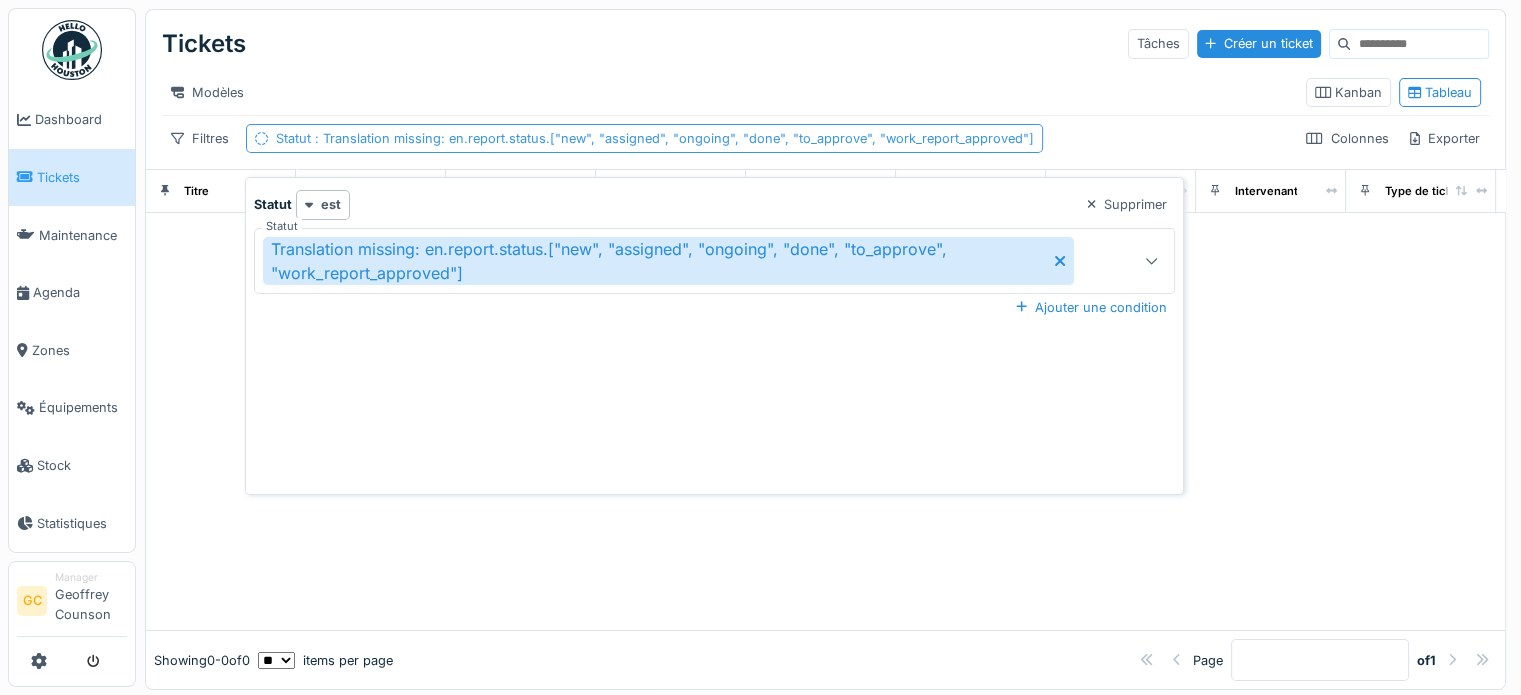 click on ":   Translation missing: en.report.status.["new", "assigned", "ongoing", "done", "to_approve", "work_report_approved"]" at bounding box center [672, 138] 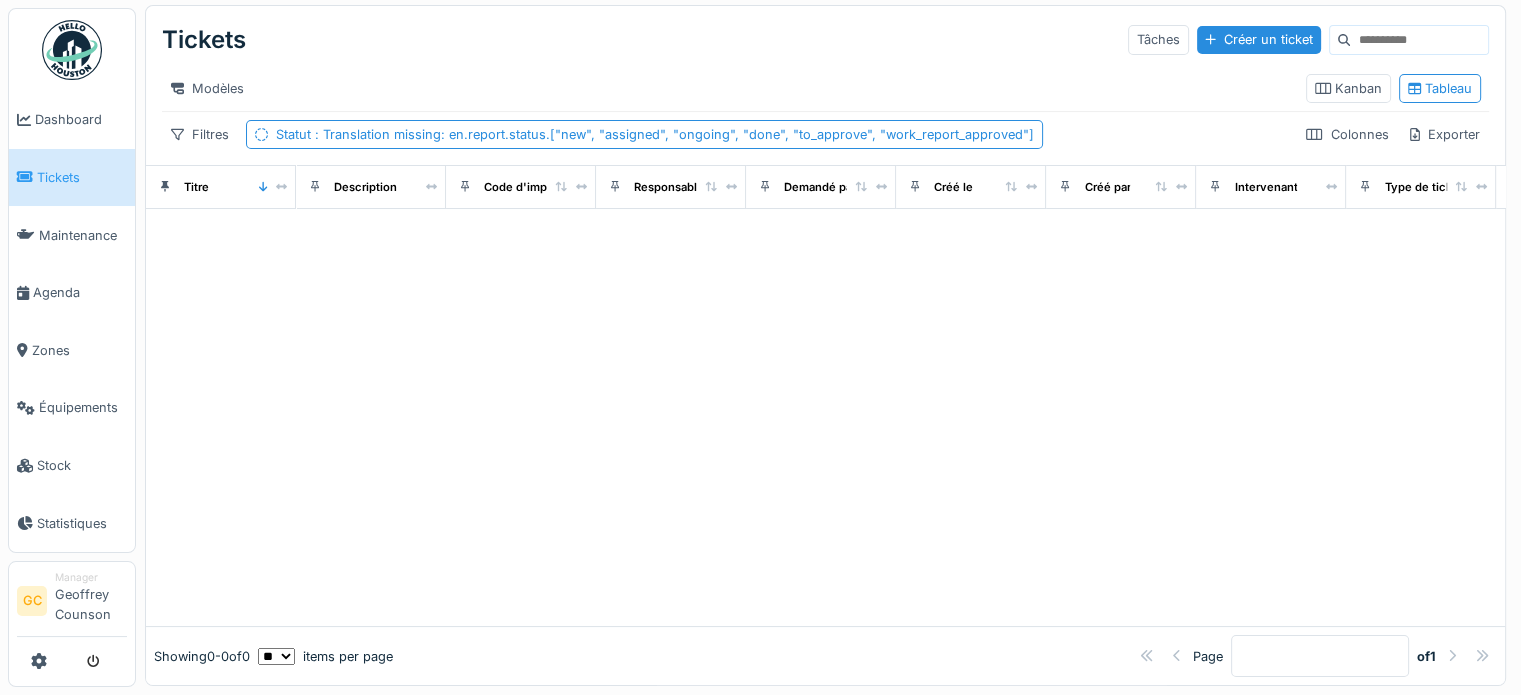 scroll, scrollTop: 19, scrollLeft: 0, axis: vertical 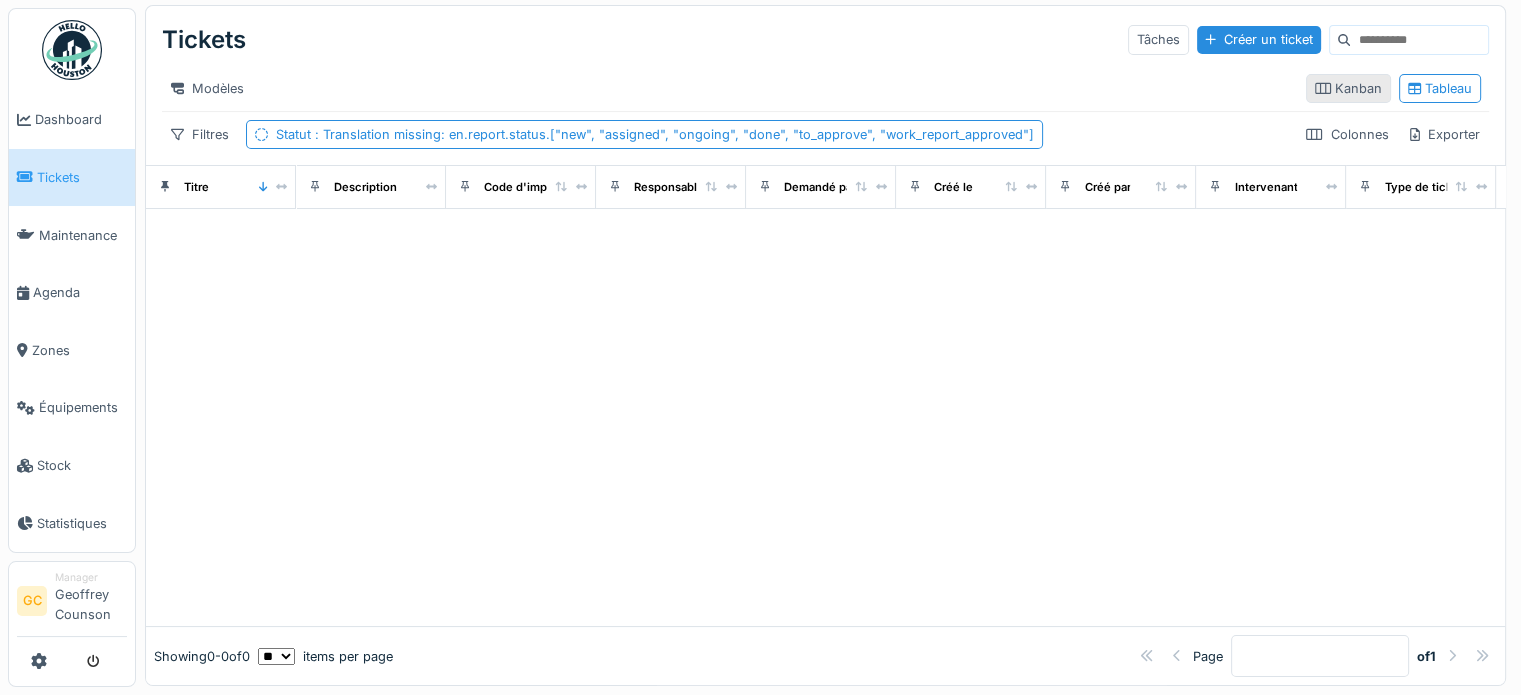 click on "Kanban" at bounding box center (1348, 88) 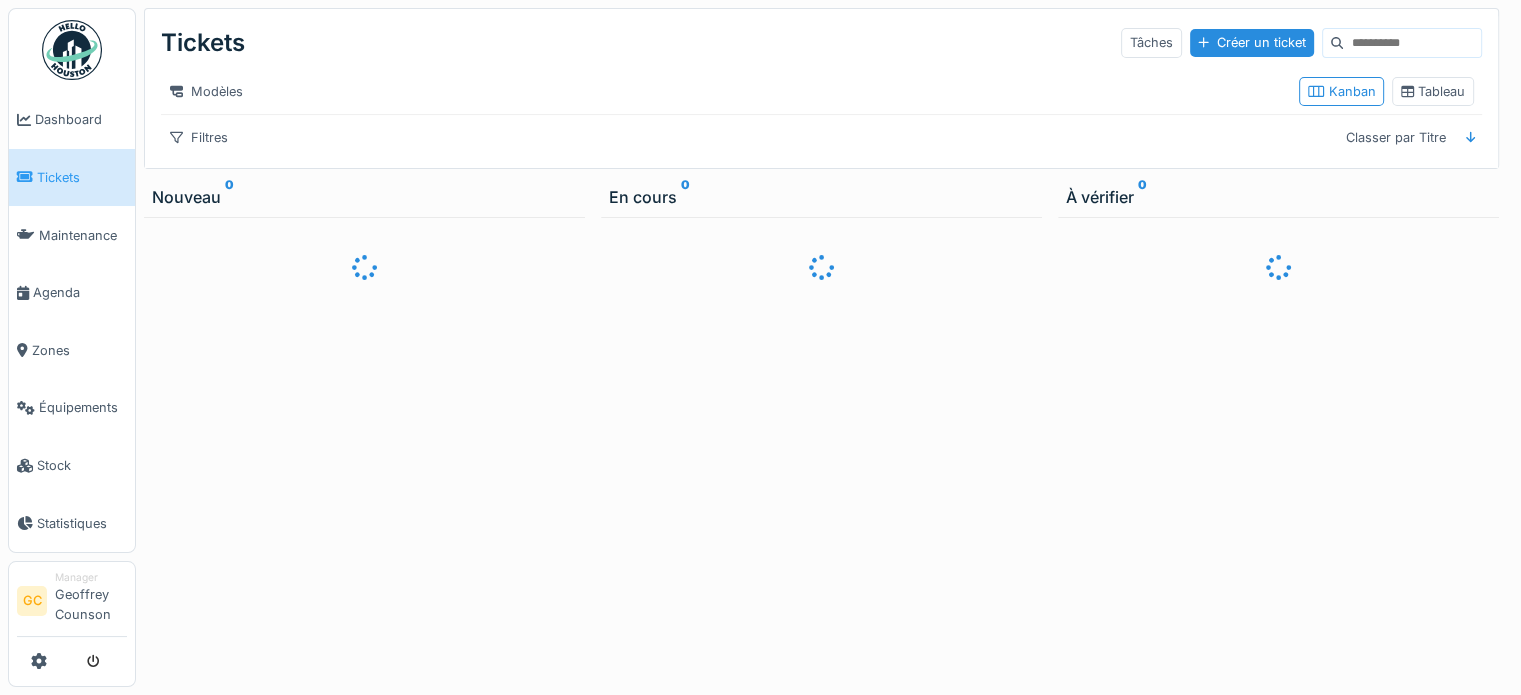 scroll, scrollTop: 15, scrollLeft: 0, axis: vertical 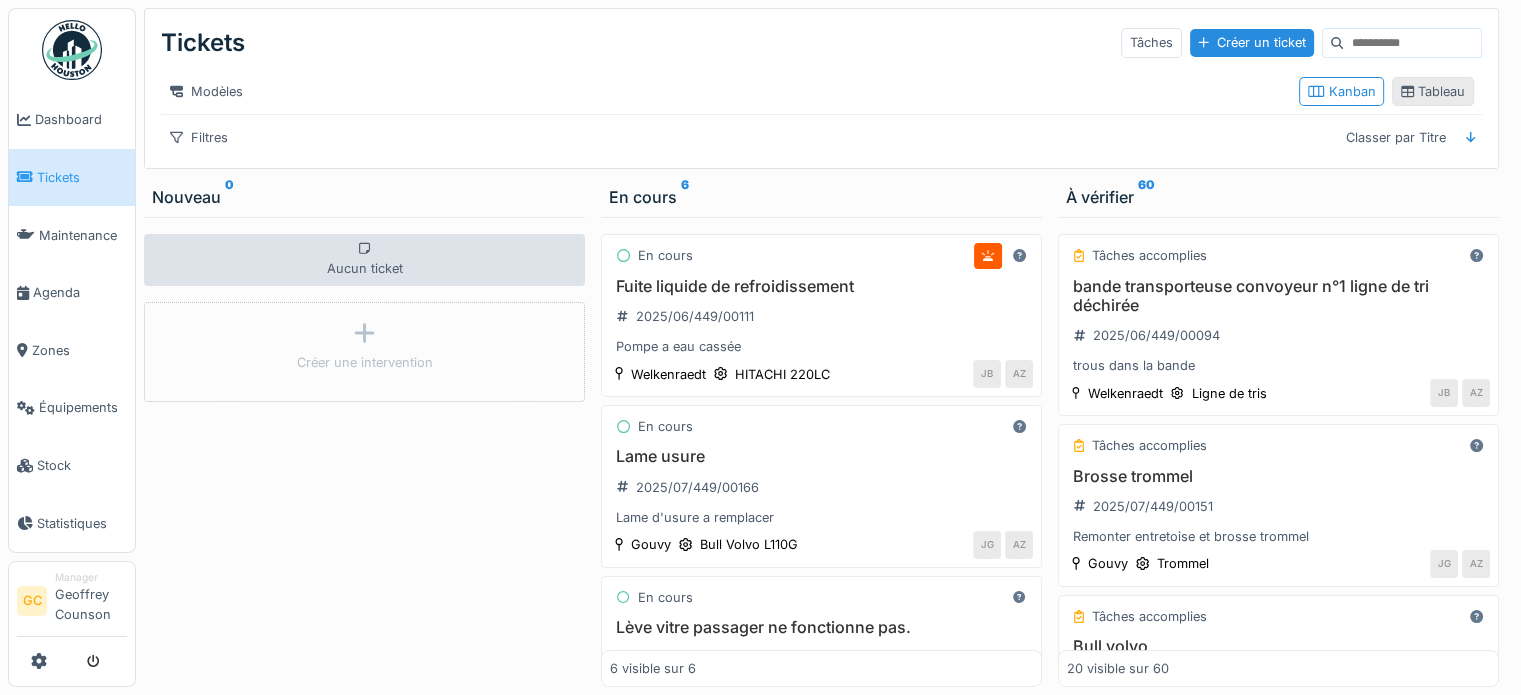 click on "Tableau" at bounding box center [1433, 91] 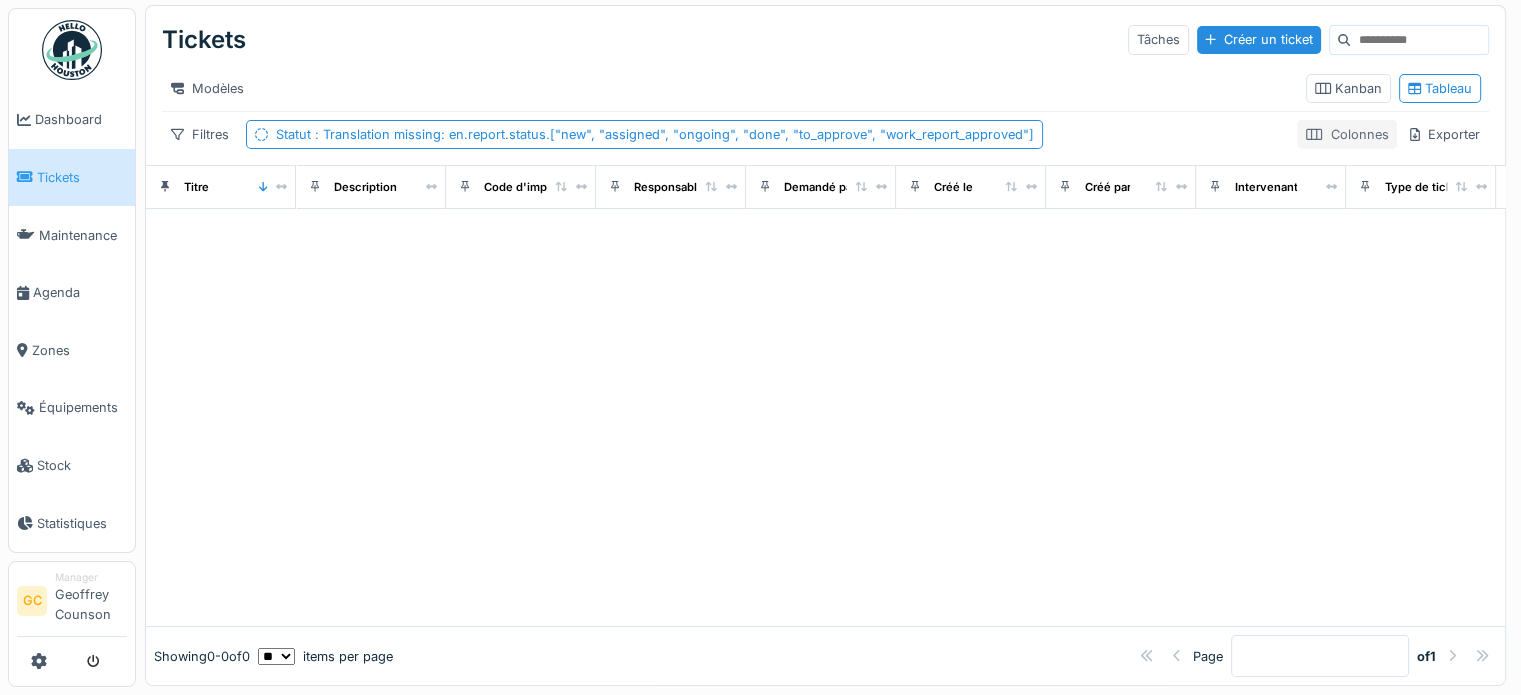 click on "Colonnes" at bounding box center (1347, 134) 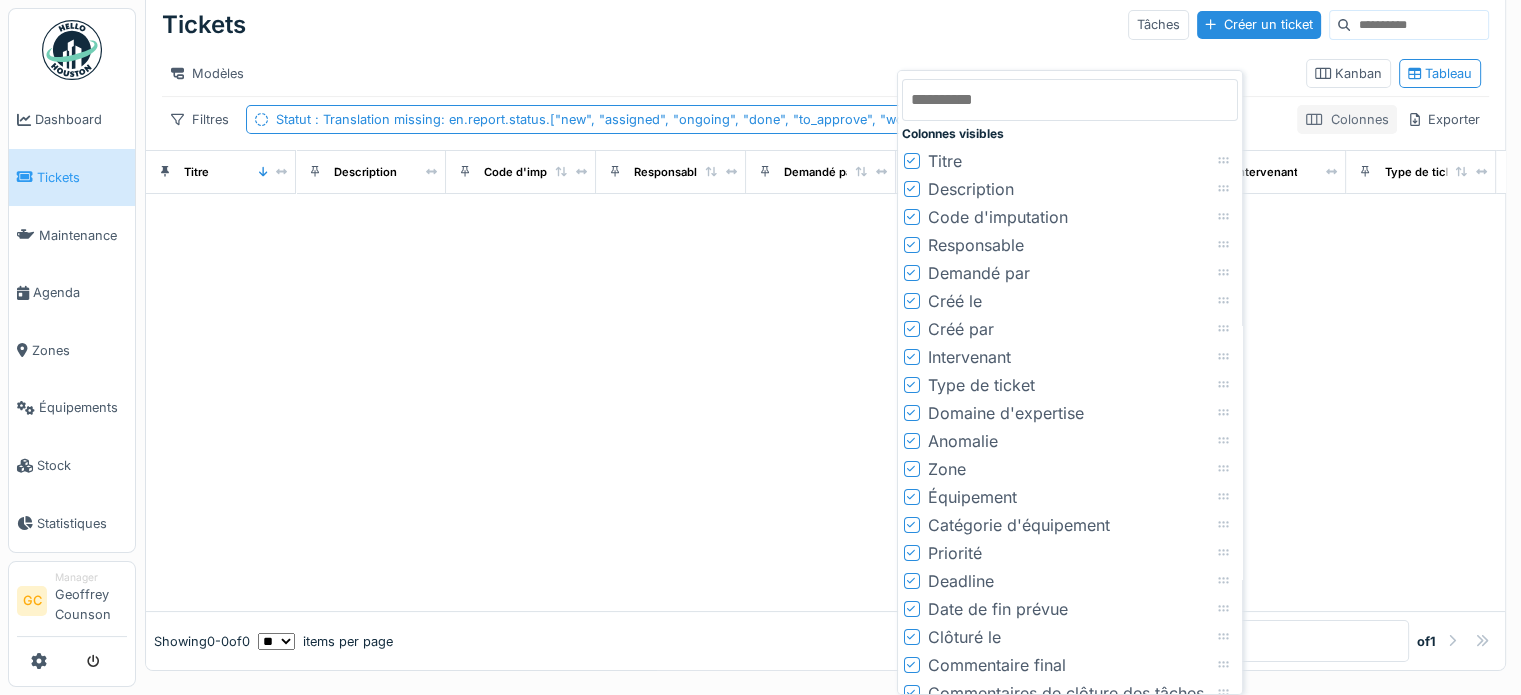 click on "Colonnes" at bounding box center [1347, 119] 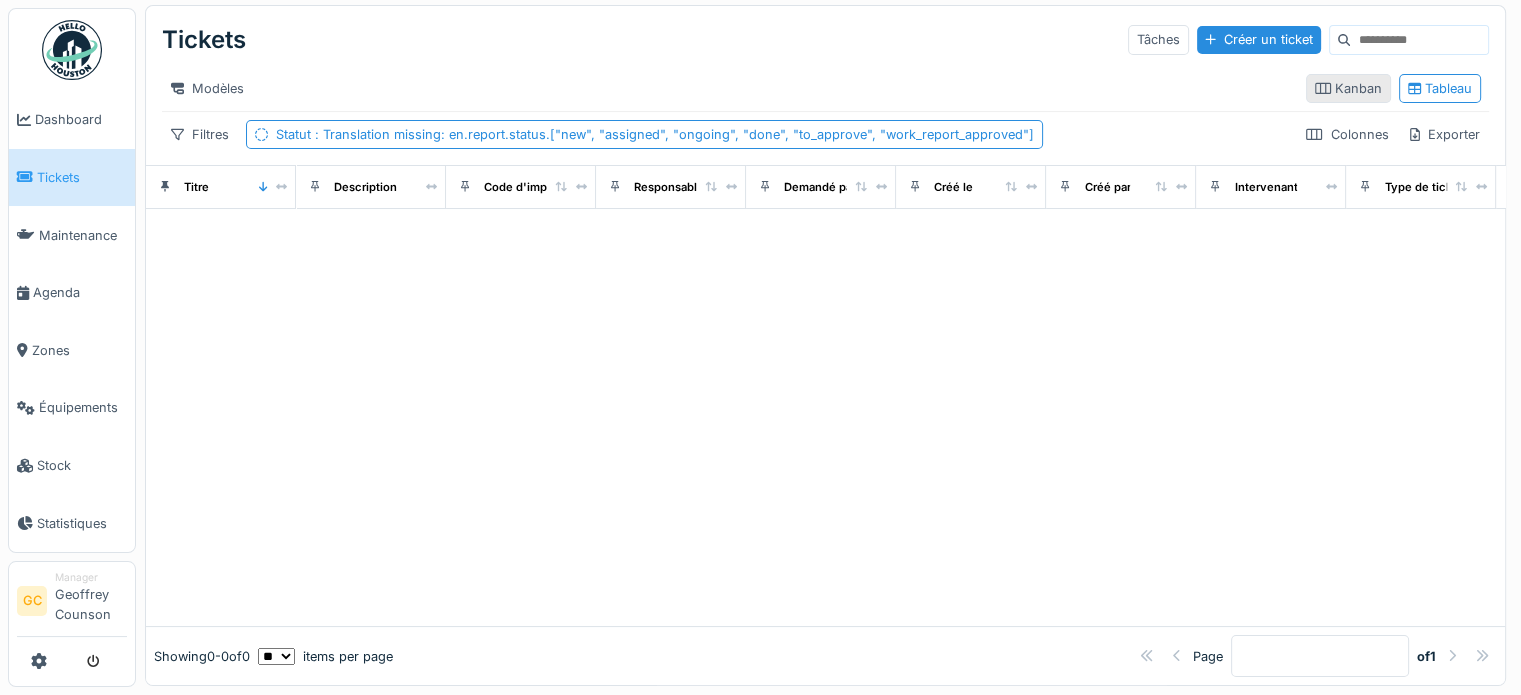 click on "Kanban" at bounding box center (1348, 88) 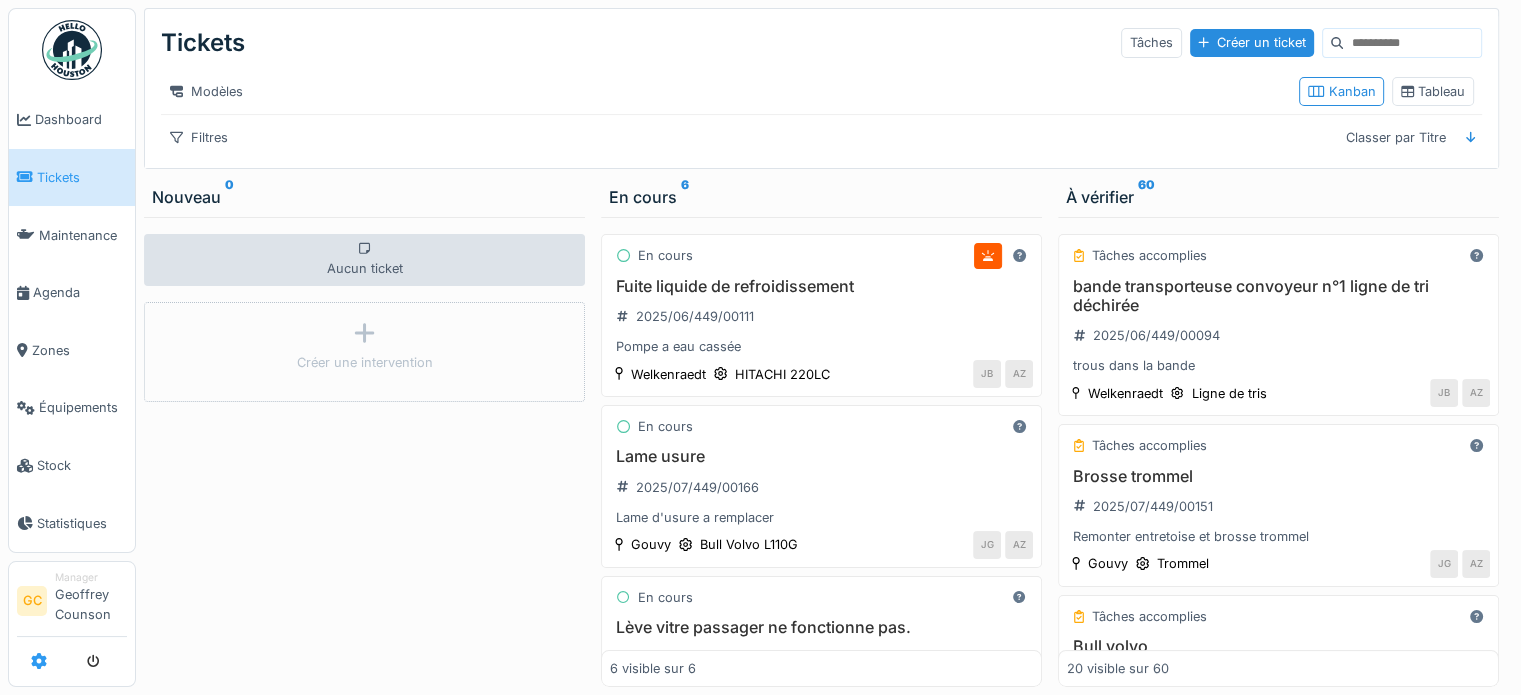 click at bounding box center [39, 661] 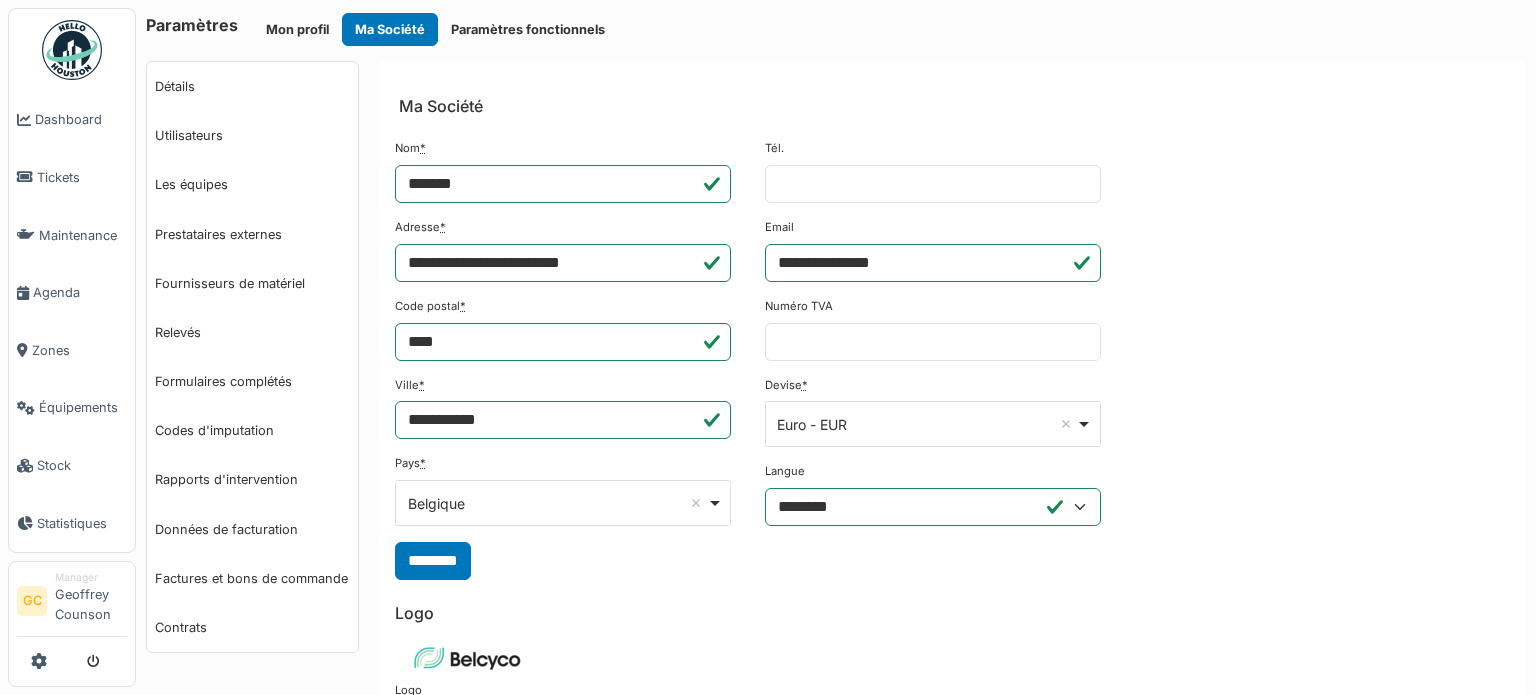 scroll, scrollTop: 0, scrollLeft: 0, axis: both 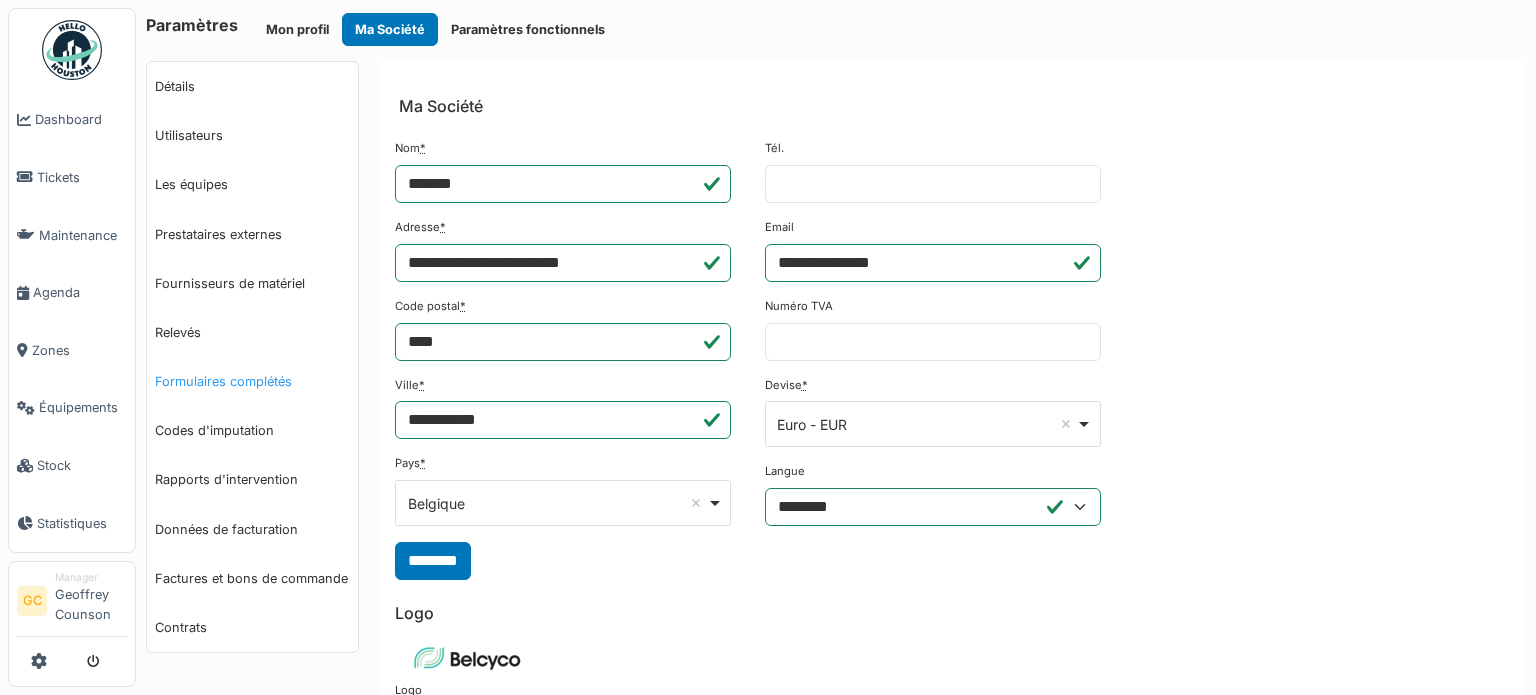 click on "Formulaires complétés" at bounding box center [252, 381] 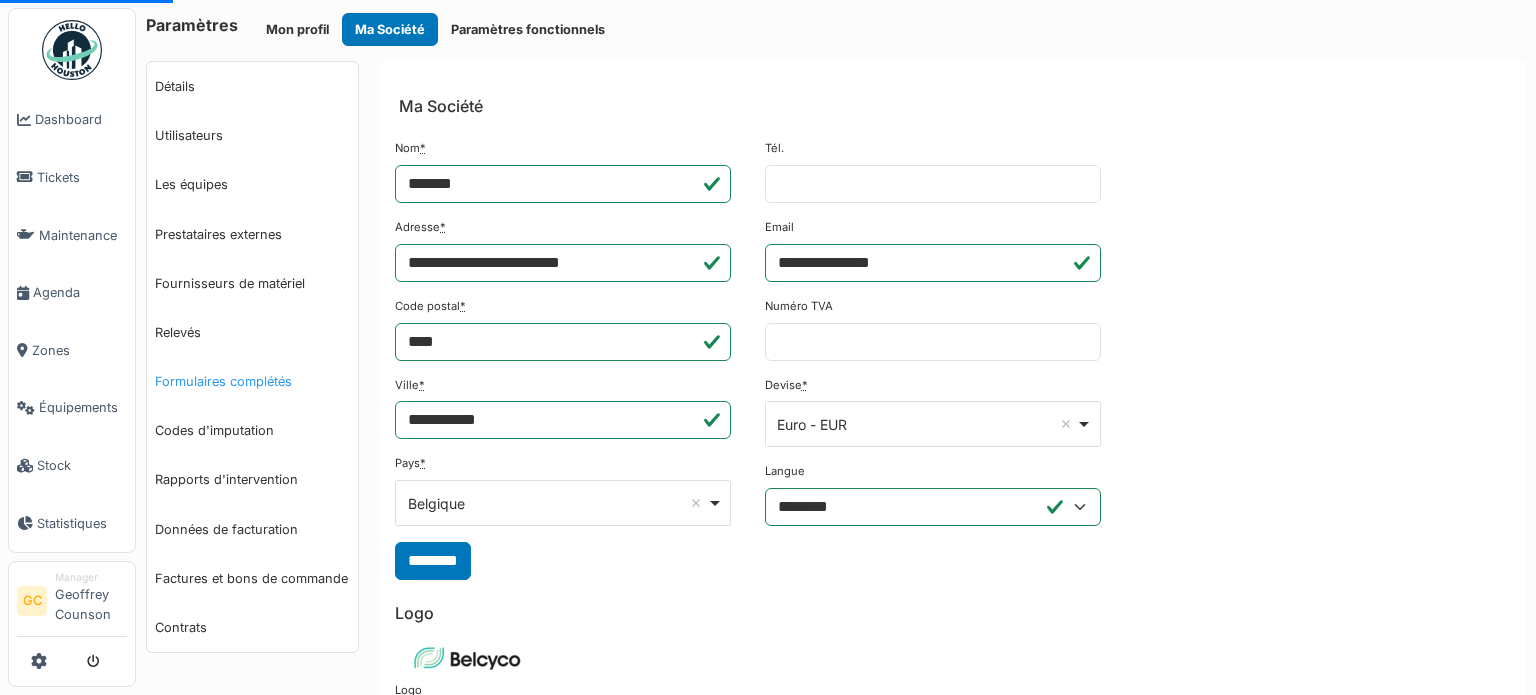 select on "***" 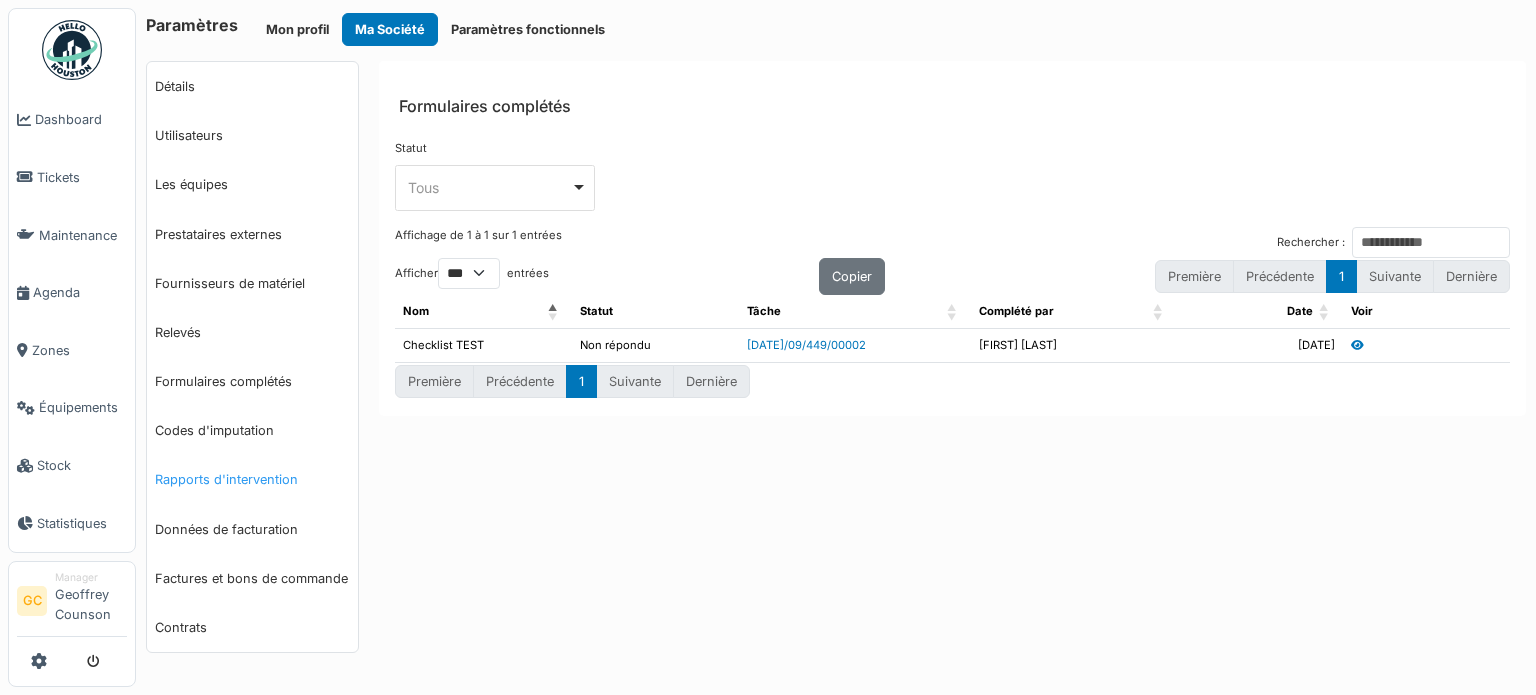 click on "Rapports d'intervention" at bounding box center [252, 479] 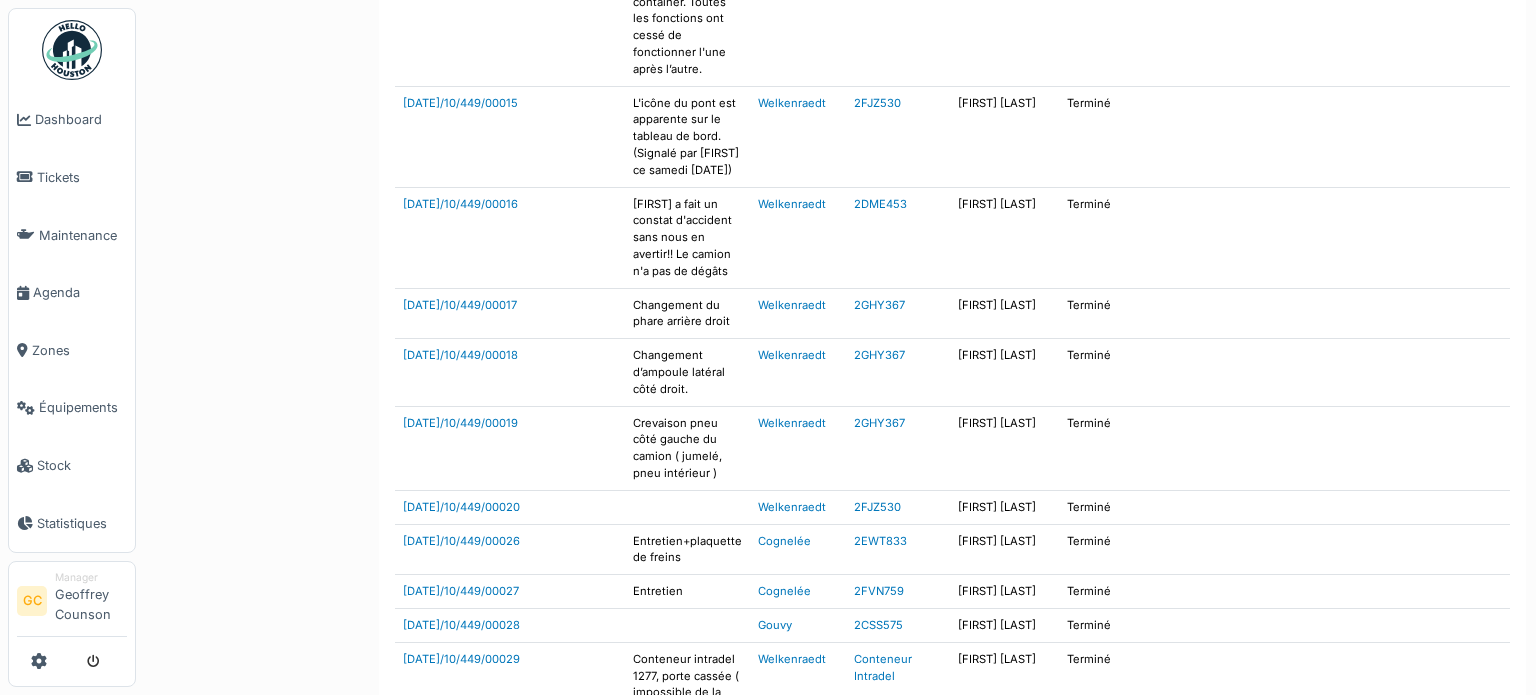 scroll, scrollTop: 1071, scrollLeft: 0, axis: vertical 